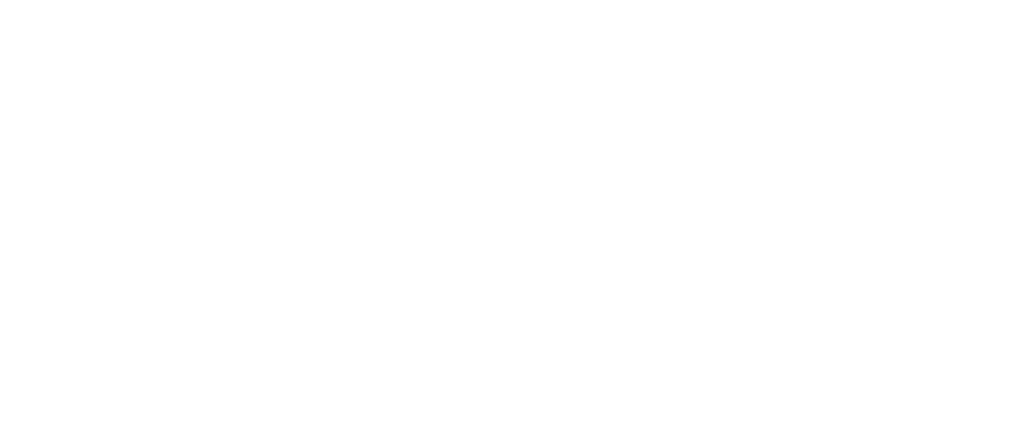 scroll, scrollTop: 0, scrollLeft: 0, axis: both 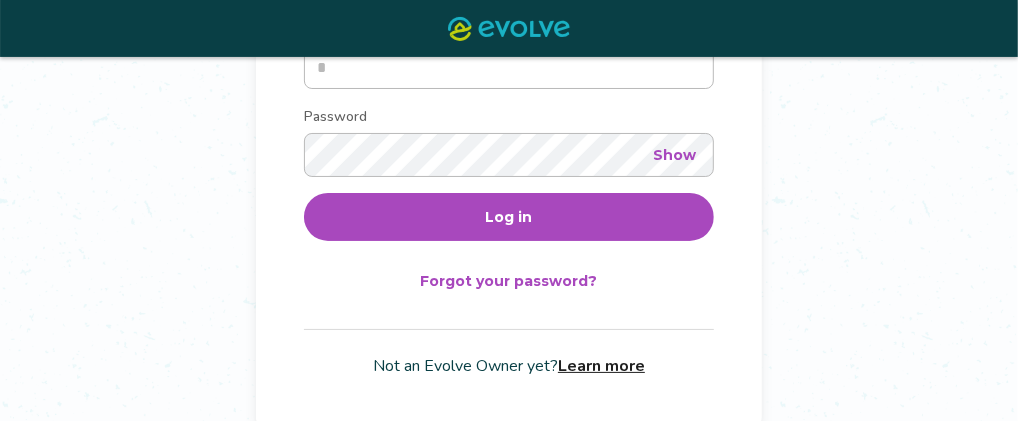 type on "**********" 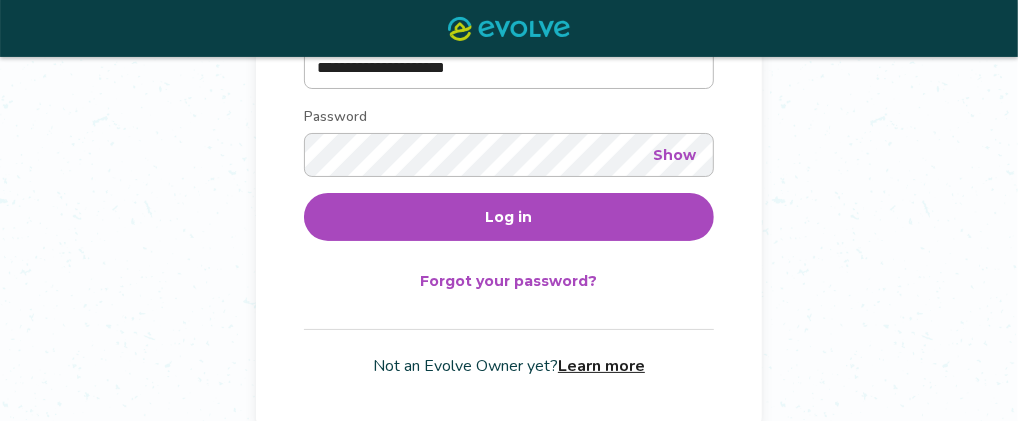 click on "Log in" at bounding box center (509, 217) 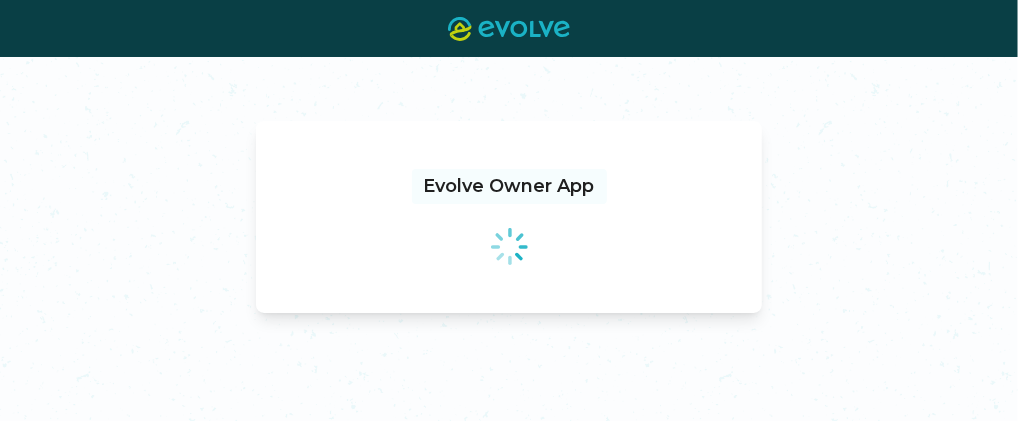 scroll, scrollTop: 0, scrollLeft: 0, axis: both 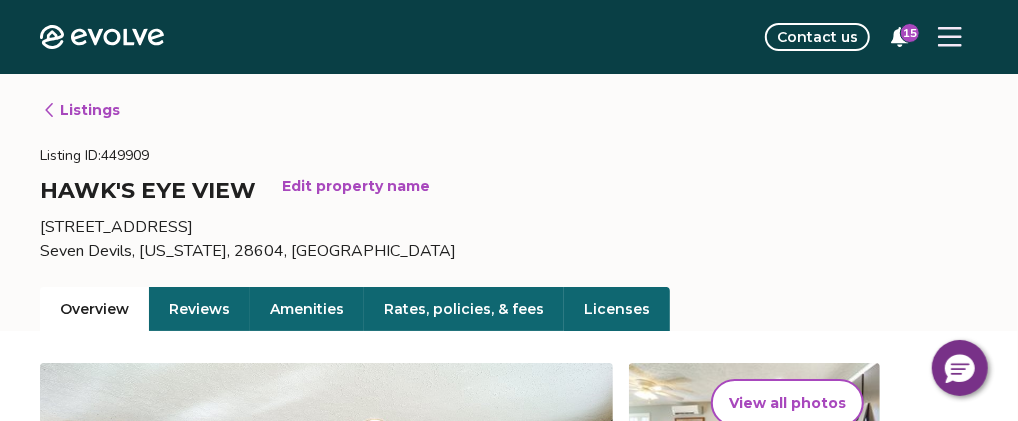 click on "Reviews" at bounding box center [199, 309] 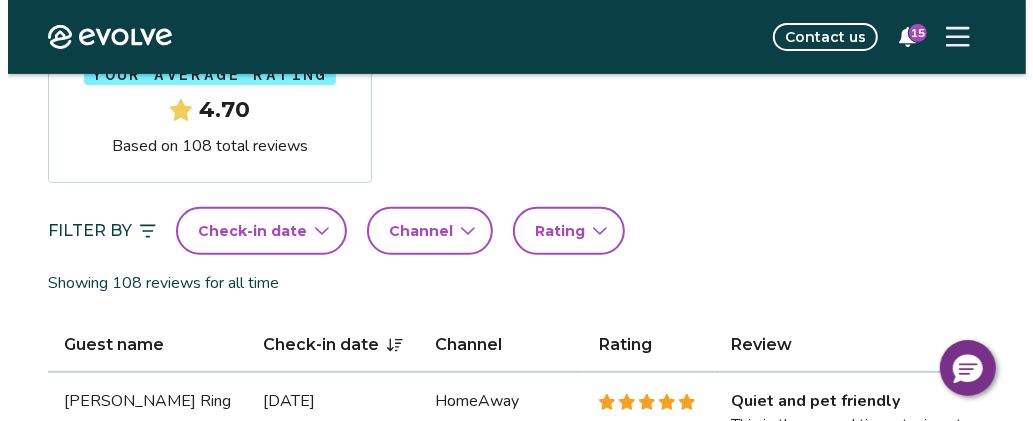 scroll, scrollTop: 0, scrollLeft: 0, axis: both 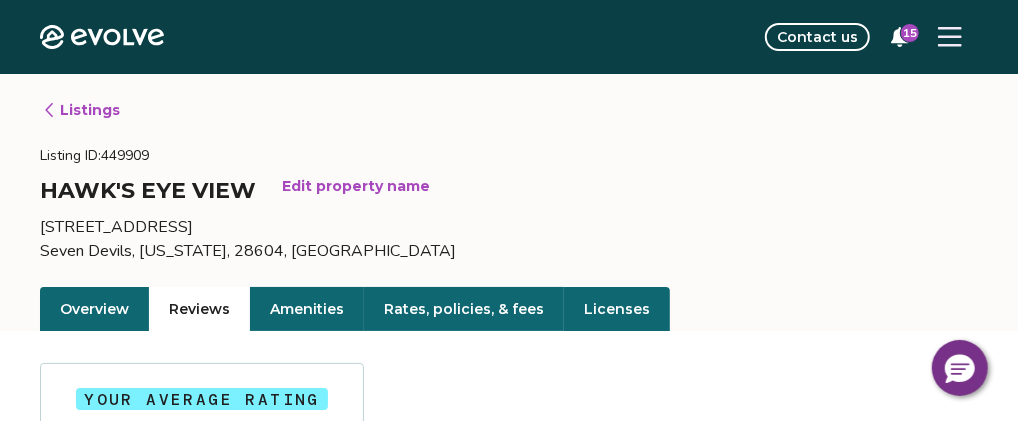 click on "Listings" at bounding box center (81, 110) 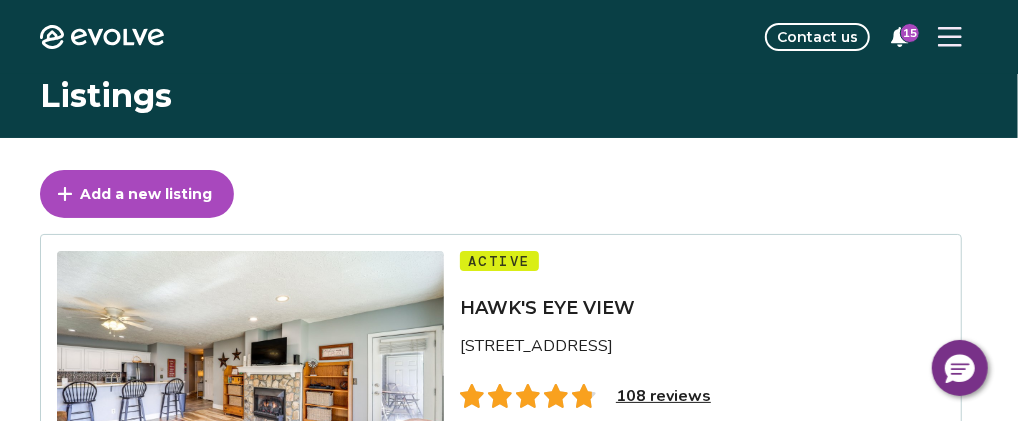 click 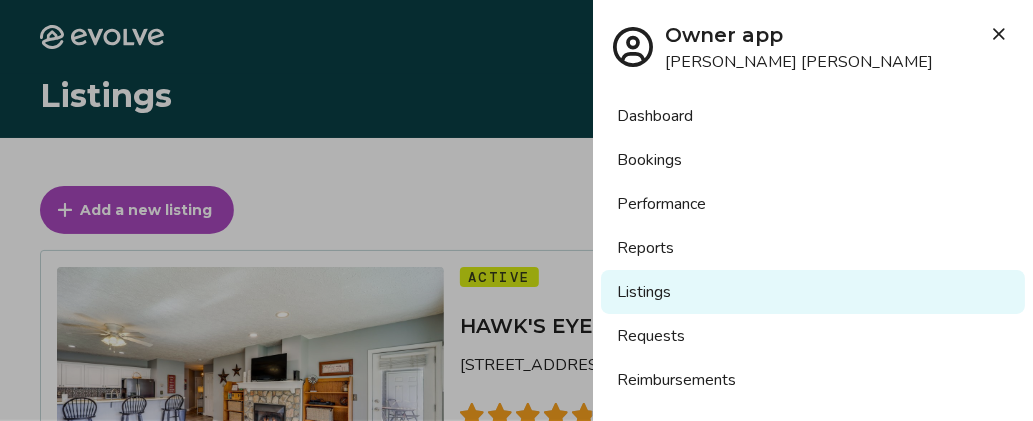 click on "Dashboard" at bounding box center (813, 116) 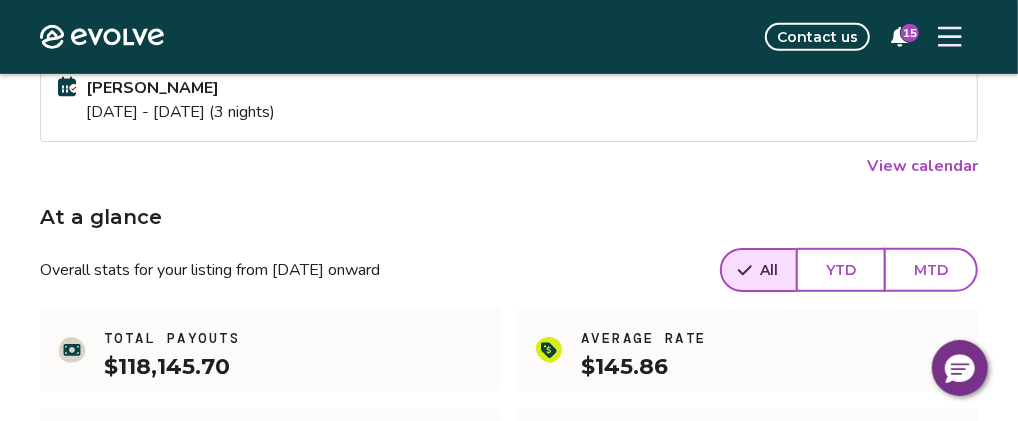 scroll, scrollTop: 500, scrollLeft: 0, axis: vertical 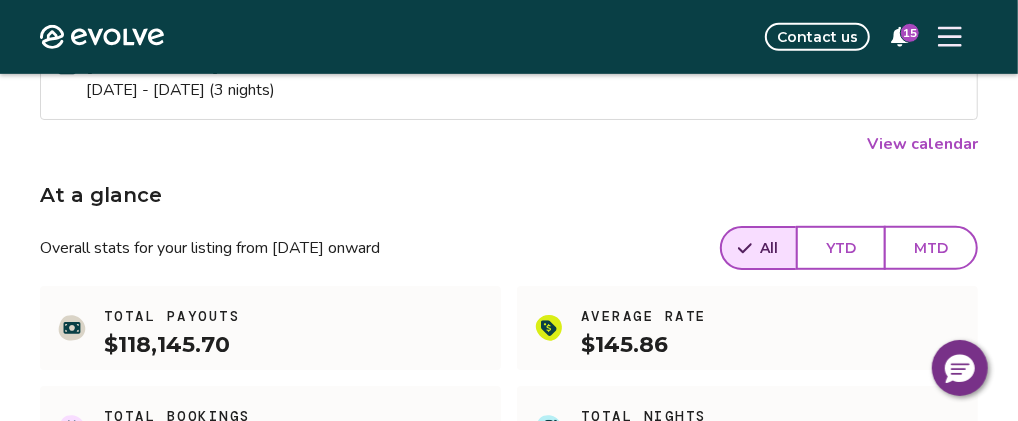 click on "View calendar" at bounding box center (922, 144) 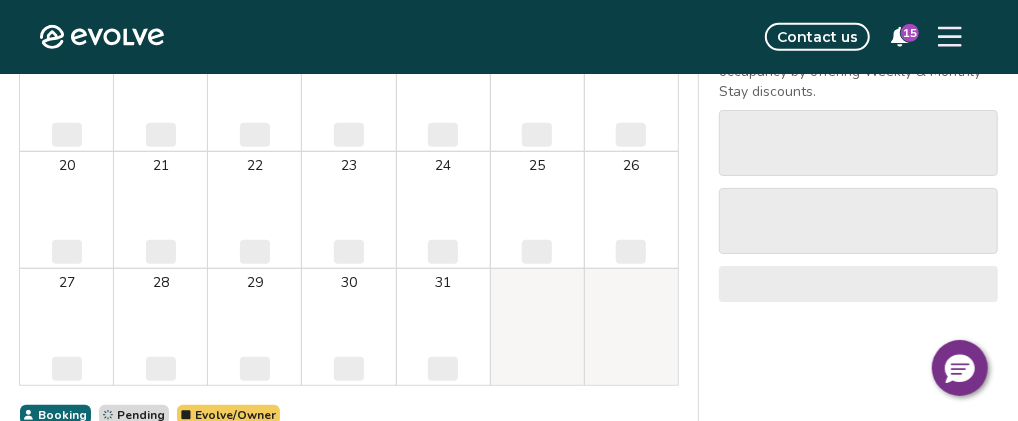 scroll, scrollTop: 0, scrollLeft: 0, axis: both 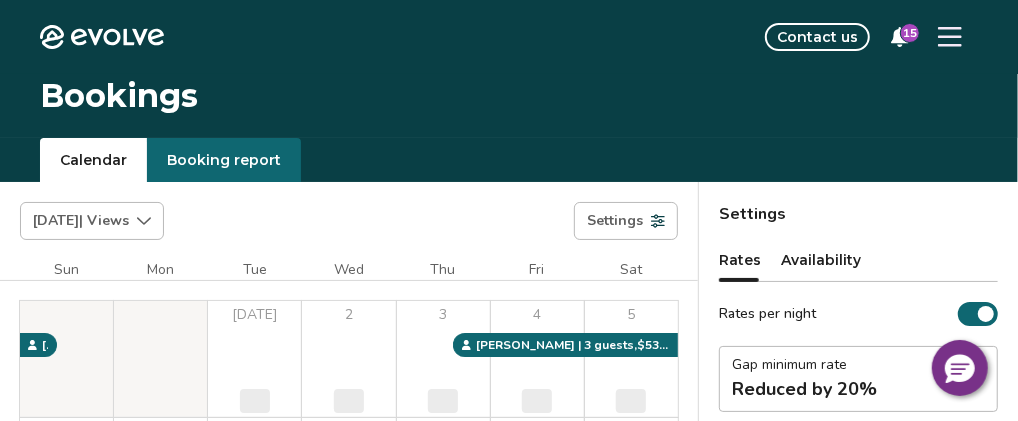 click at bounding box center [0, 0] 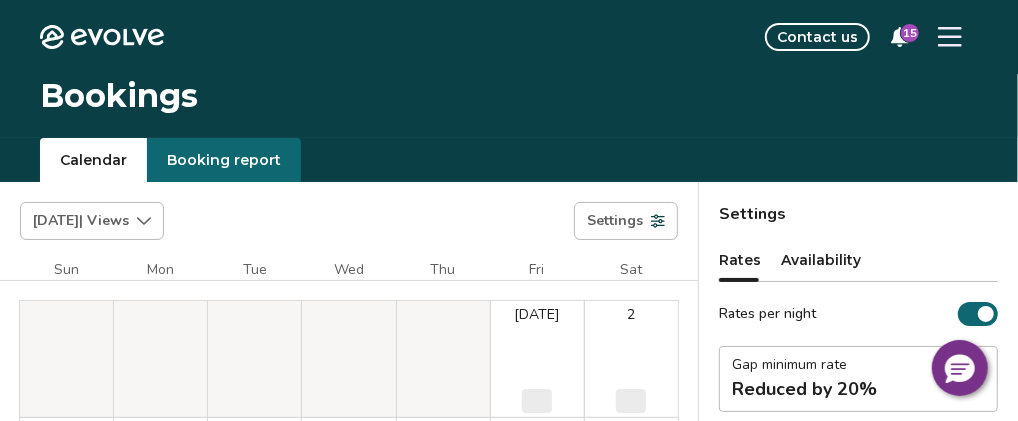 click at bounding box center [0, 0] 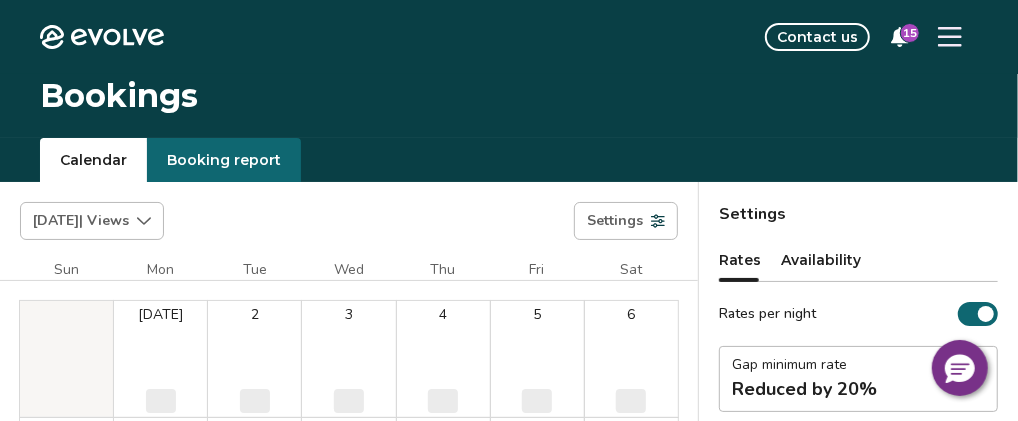 click at bounding box center [0, 0] 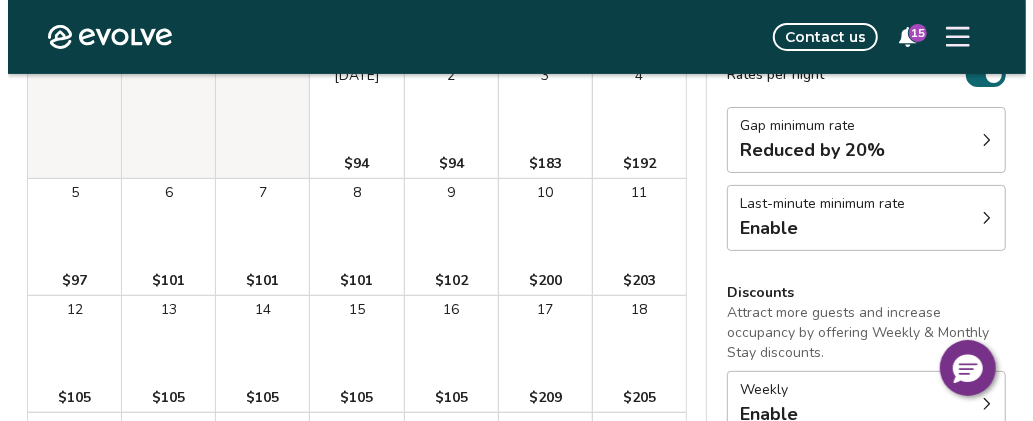 scroll, scrollTop: 200, scrollLeft: 0, axis: vertical 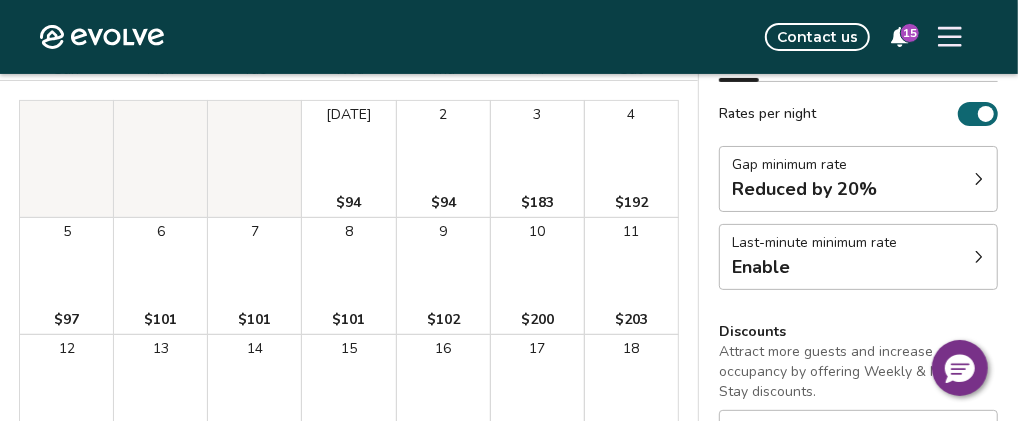 click on "$94" at bounding box center (443, 203) 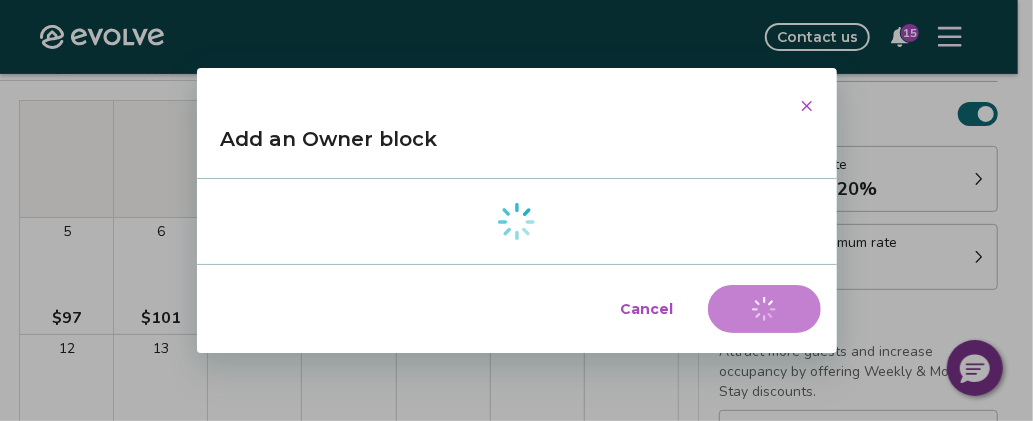 scroll, scrollTop: 121, scrollLeft: 0, axis: vertical 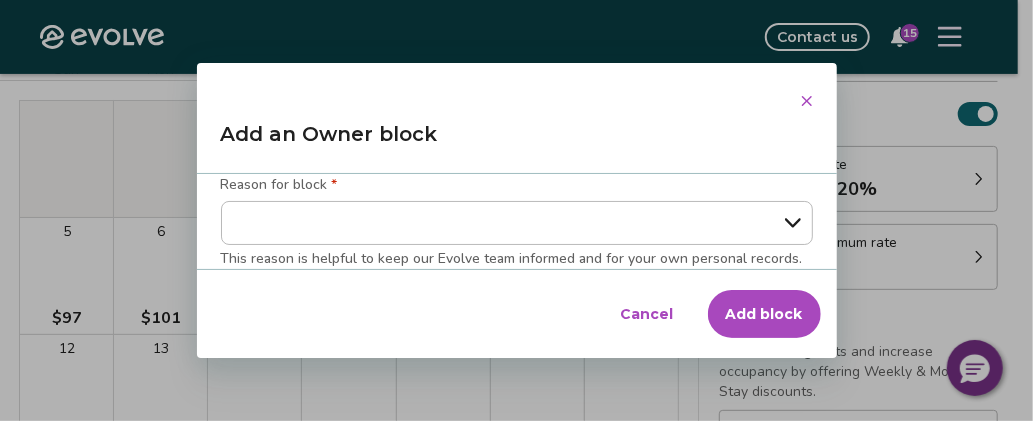 click on "**********" at bounding box center (517, 223) 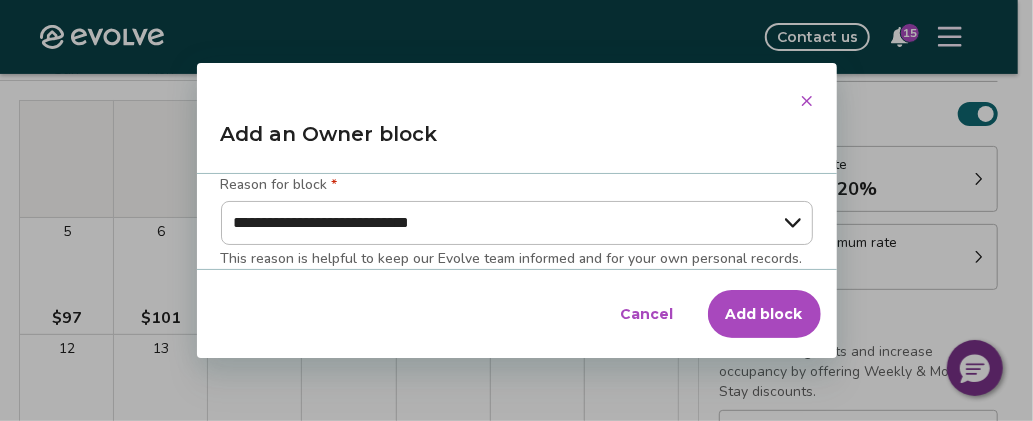 click on "**********" at bounding box center [517, 223] 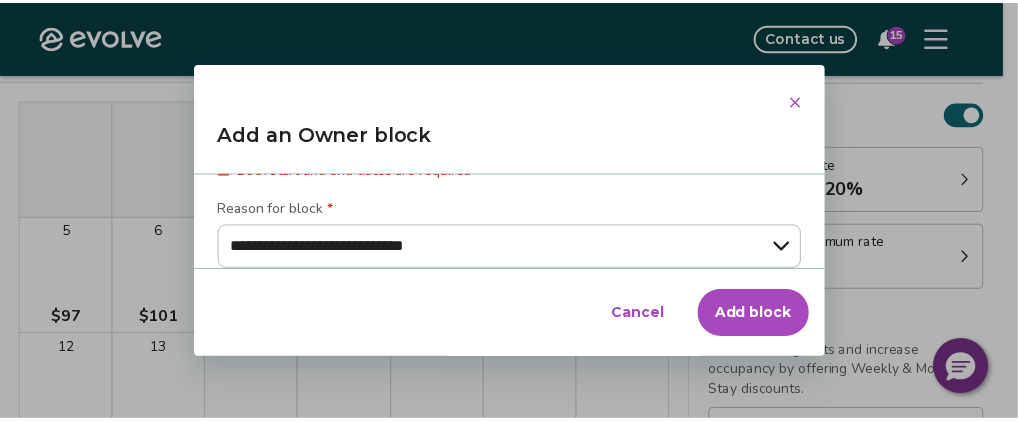 scroll, scrollTop: 145, scrollLeft: 0, axis: vertical 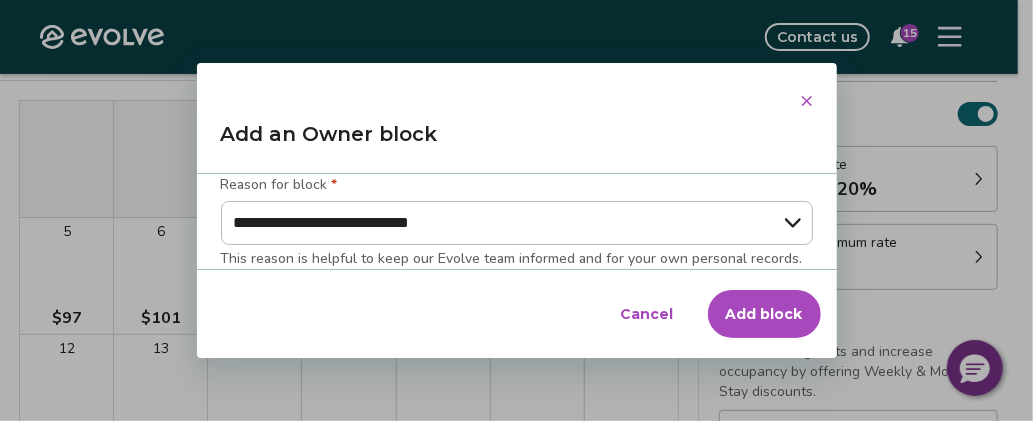 click 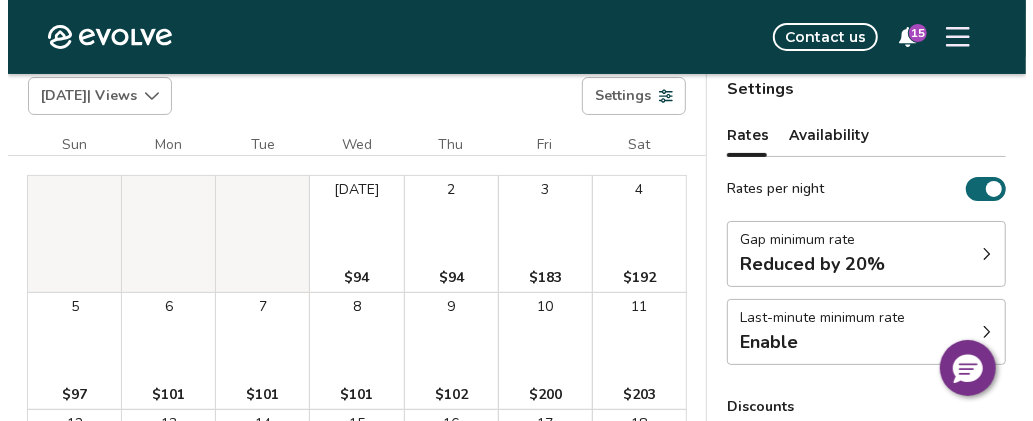 scroll, scrollTop: 100, scrollLeft: 0, axis: vertical 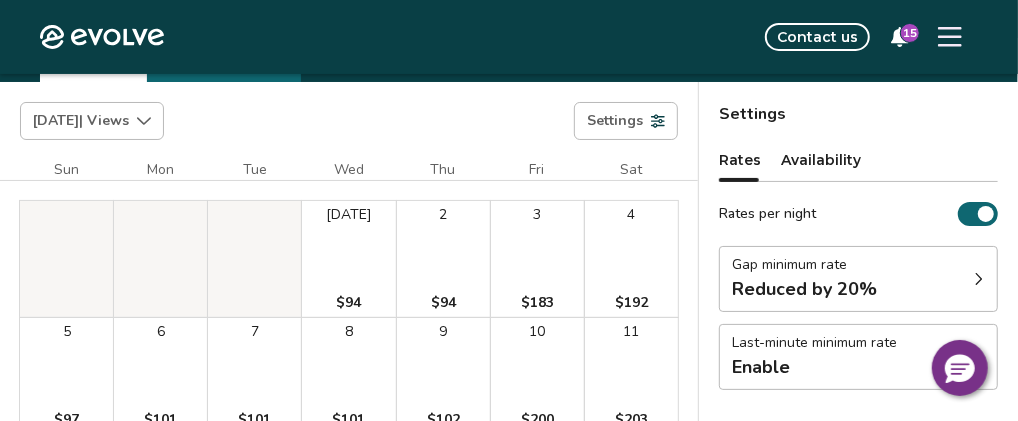 click on "2 $94" at bounding box center (443, 259) 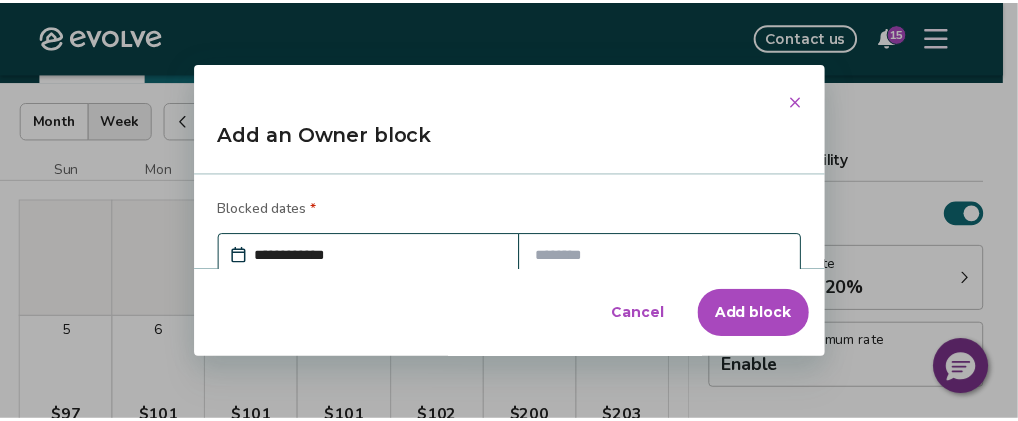 scroll, scrollTop: 121, scrollLeft: 0, axis: vertical 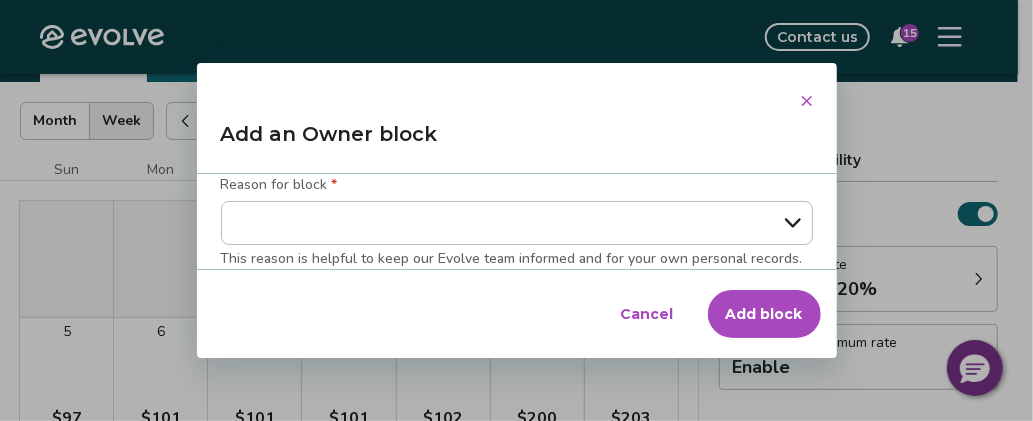 click on "Cancel" at bounding box center [647, 314] 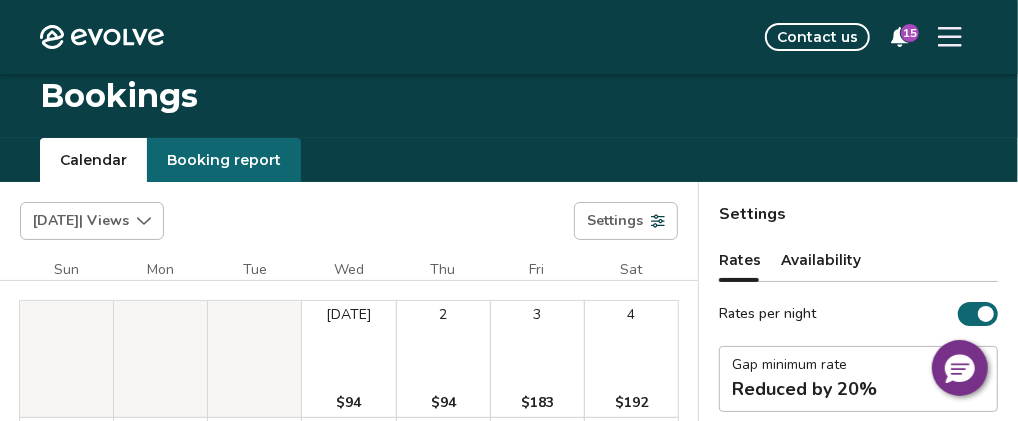 scroll, scrollTop: 0, scrollLeft: 0, axis: both 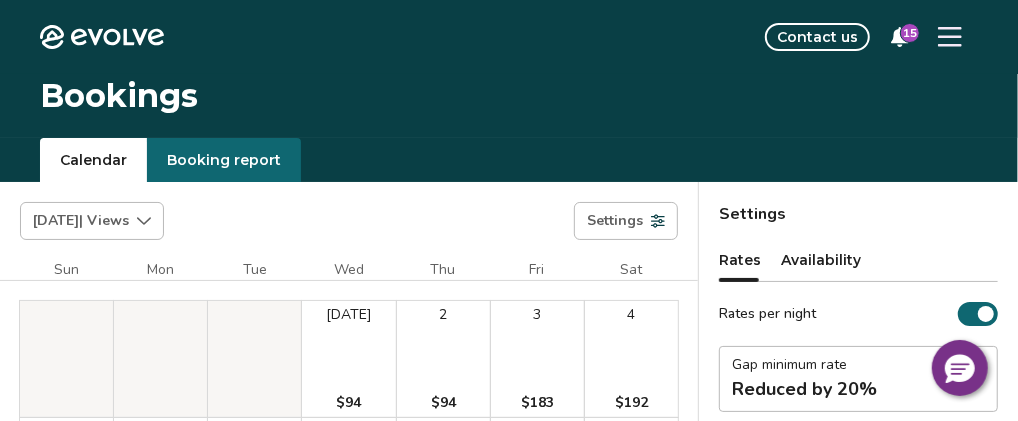 click on "Booking report" at bounding box center [224, 160] 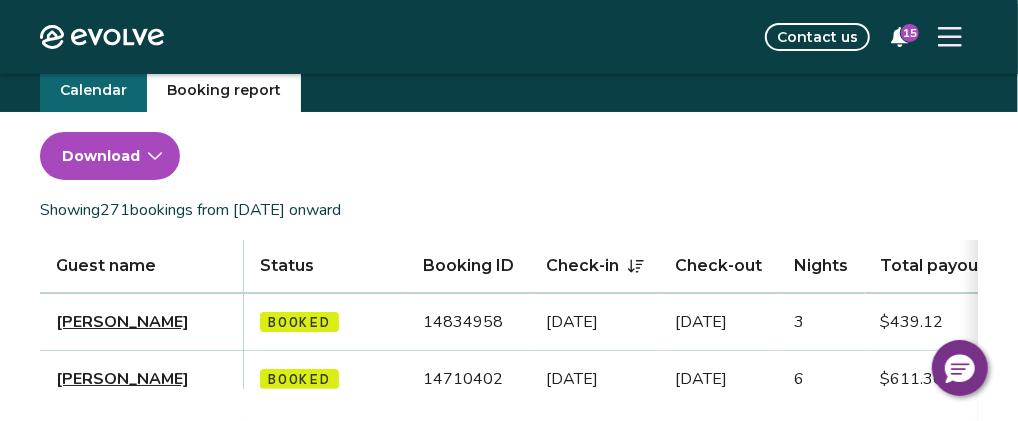 scroll, scrollTop: 0, scrollLeft: 0, axis: both 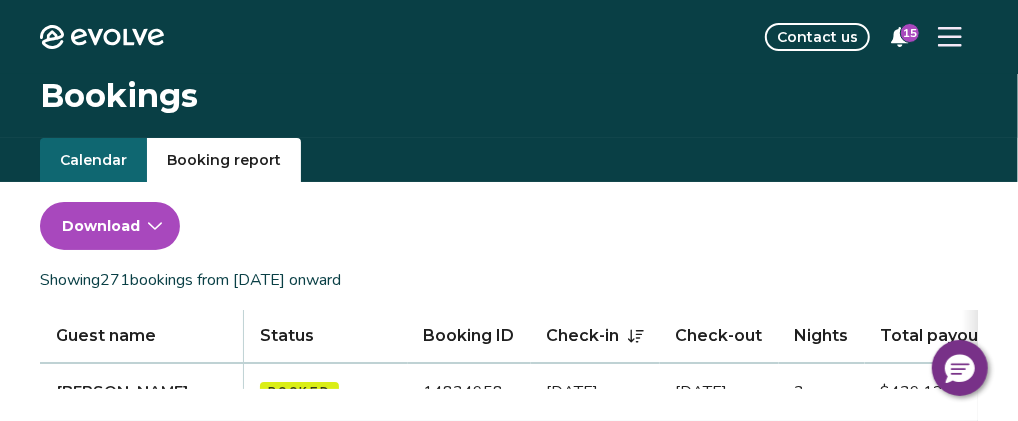 click on "Calendar" at bounding box center (93, 160) 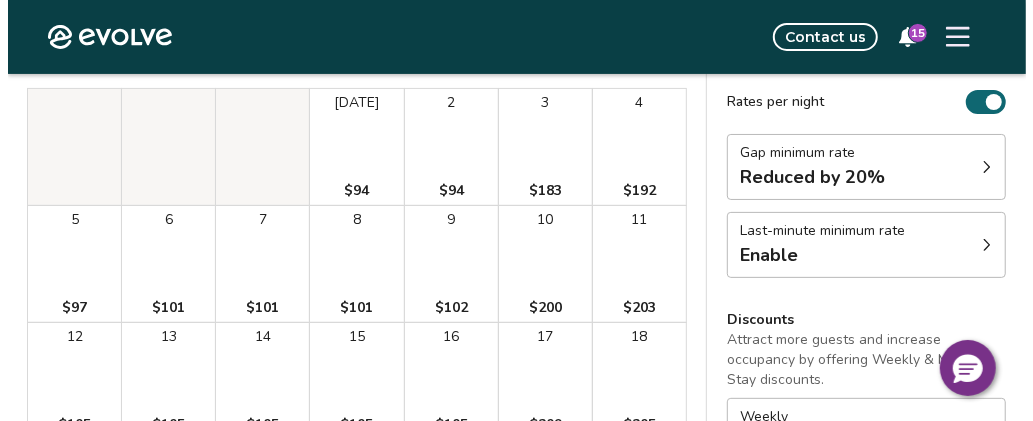 scroll, scrollTop: 0, scrollLeft: 0, axis: both 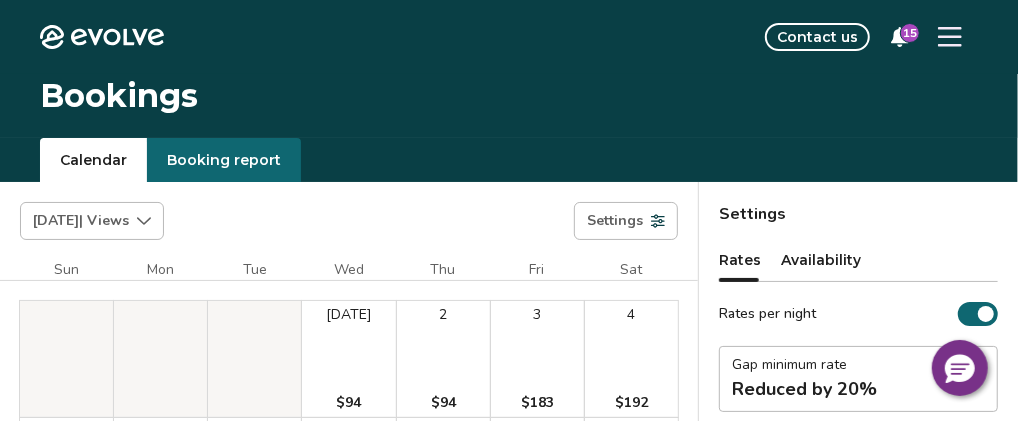 click 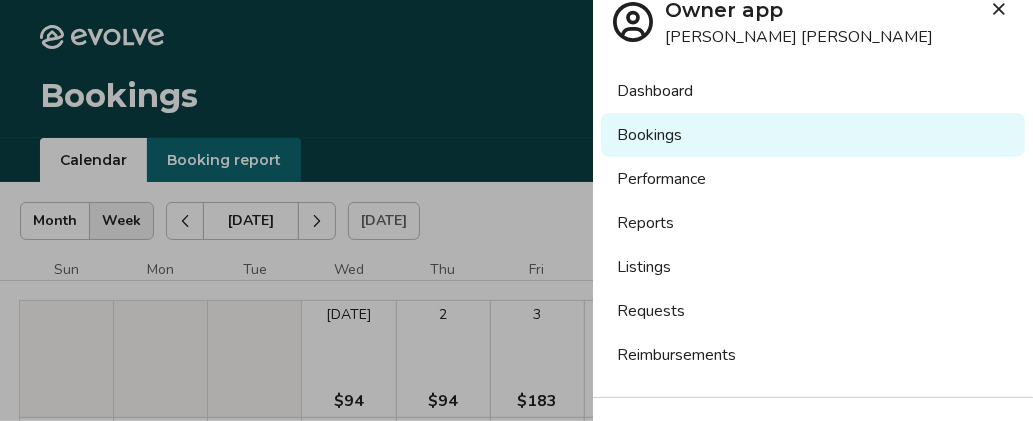 scroll, scrollTop: 0, scrollLeft: 0, axis: both 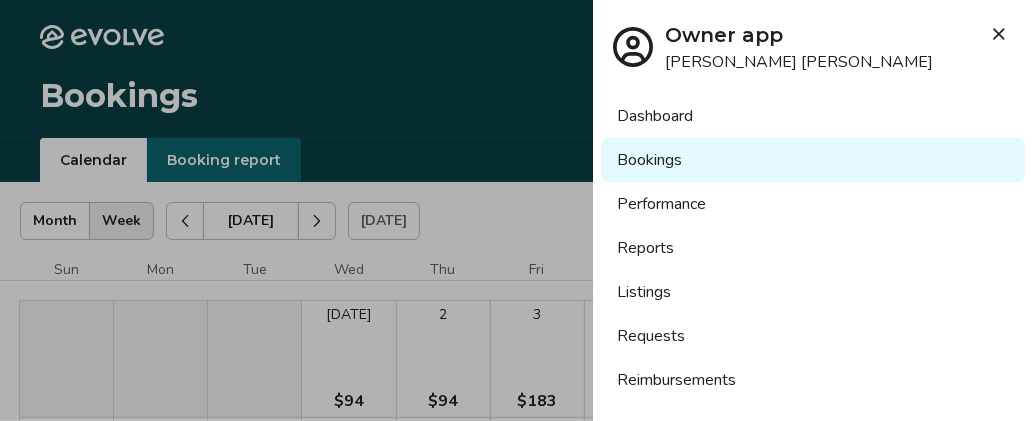 click on "Dashboard" at bounding box center [813, 116] 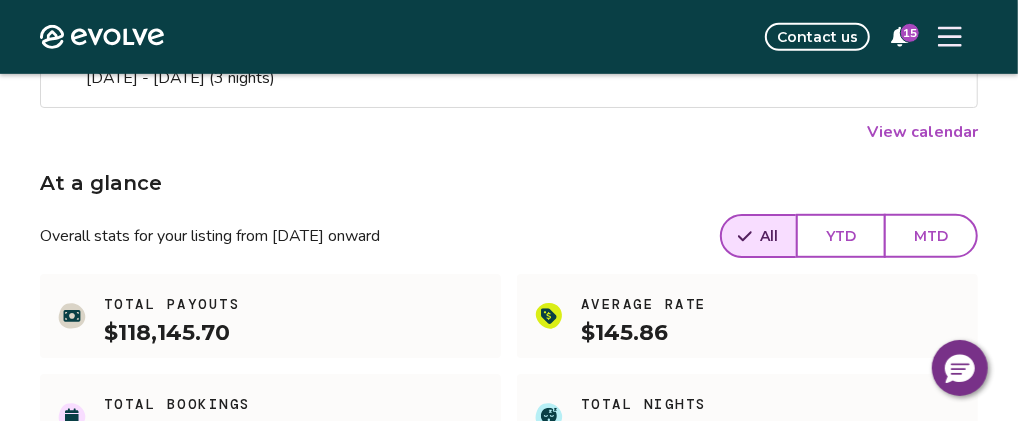 scroll, scrollTop: 412, scrollLeft: 0, axis: vertical 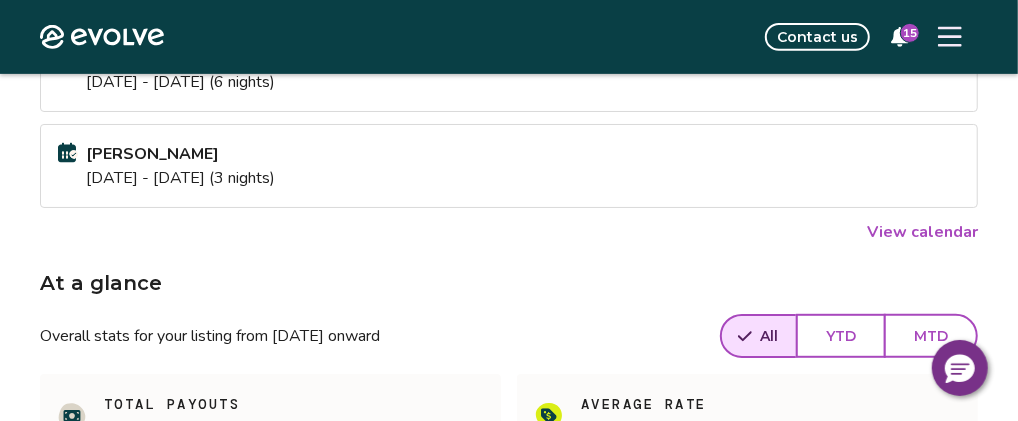 click on "View calendar" at bounding box center (922, 232) 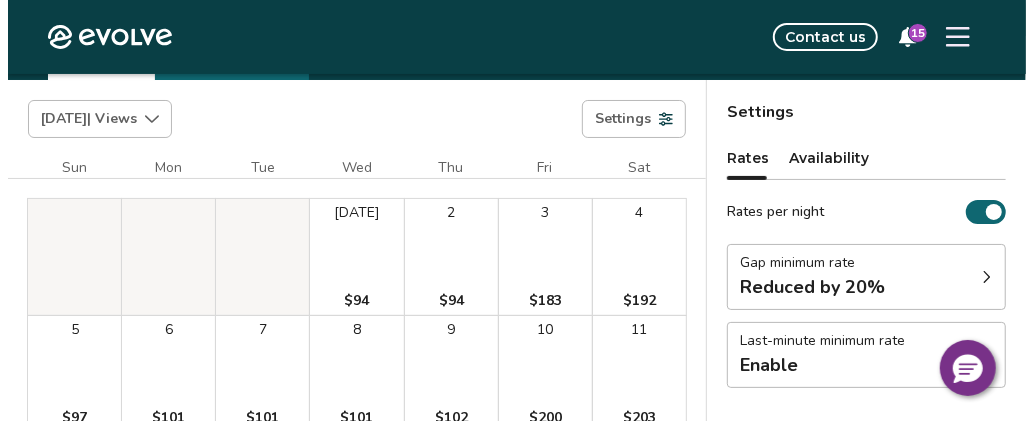 scroll, scrollTop: 100, scrollLeft: 0, axis: vertical 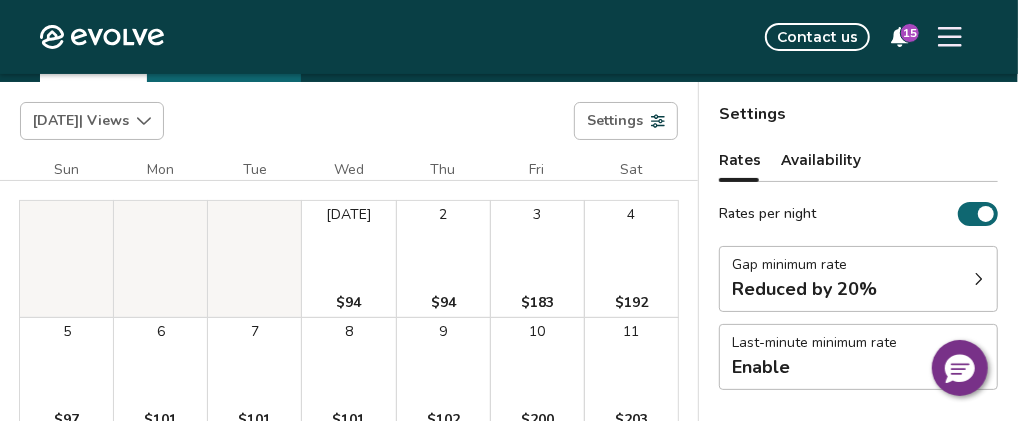 click on "2 $94" at bounding box center [443, 259] 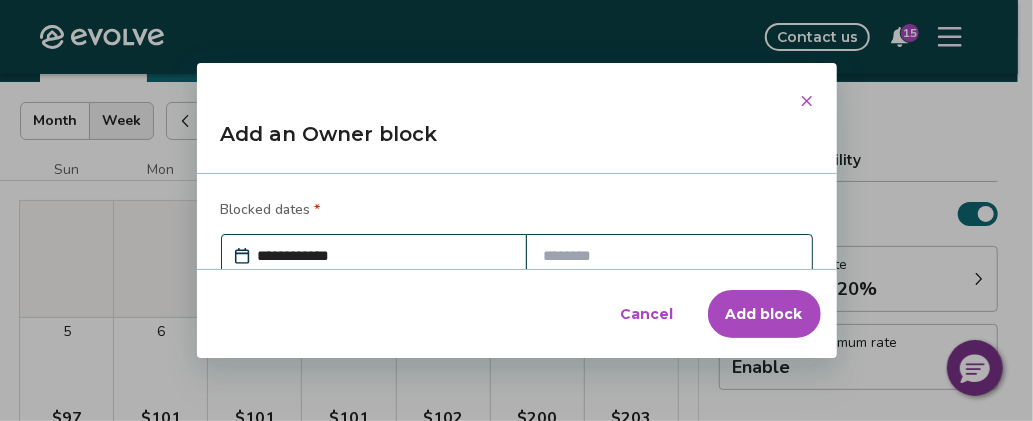 scroll, scrollTop: 121, scrollLeft: 0, axis: vertical 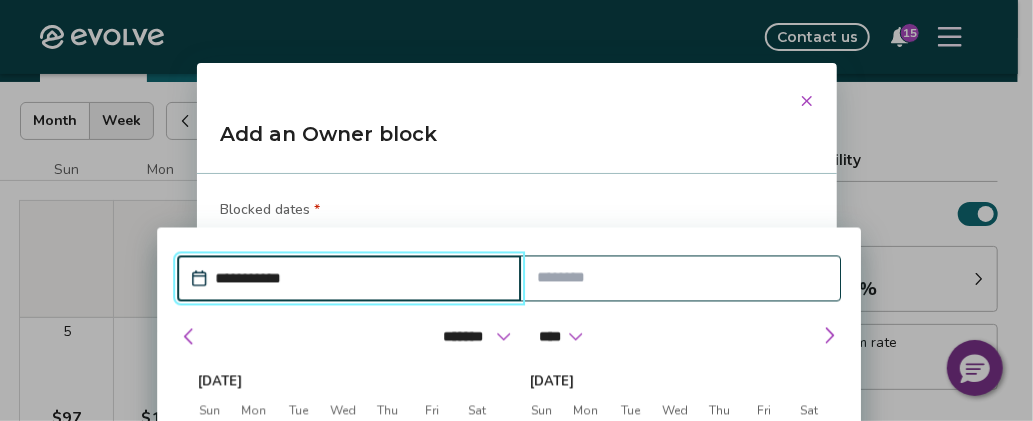 drag, startPoint x: 679, startPoint y: 247, endPoint x: 687, endPoint y: 182, distance: 65.490456 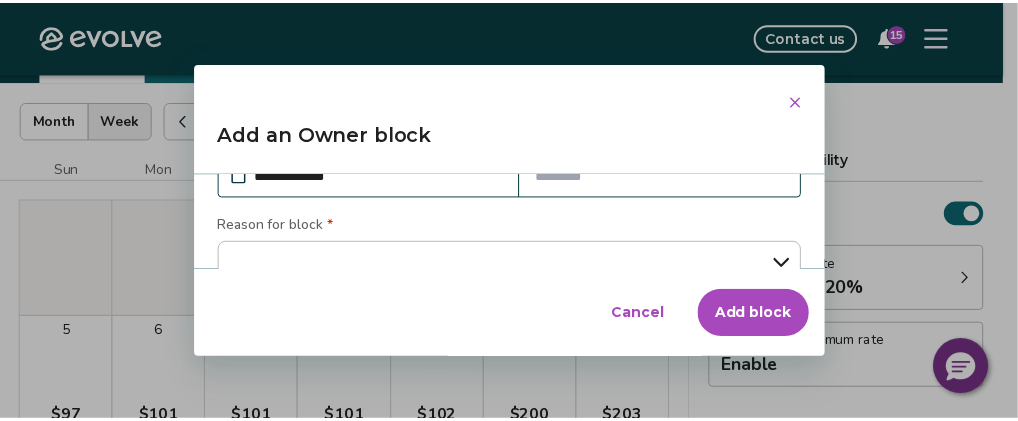 scroll, scrollTop: 31, scrollLeft: 0, axis: vertical 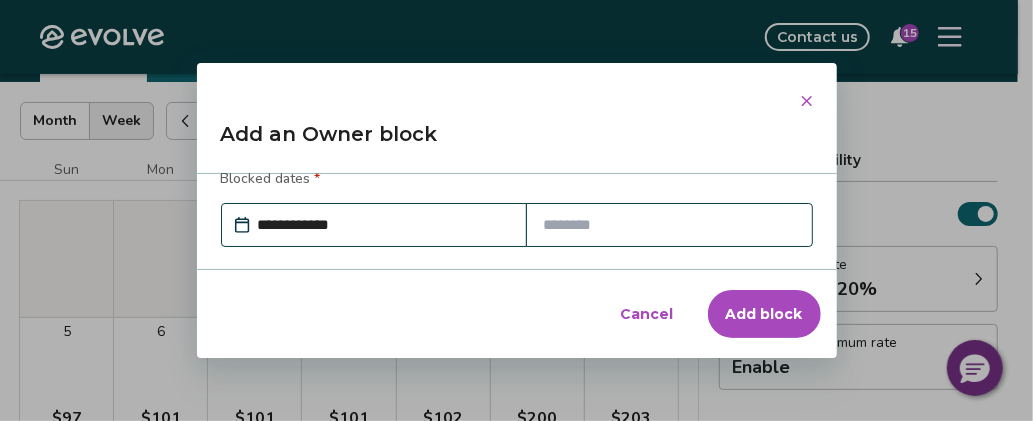 click at bounding box center (669, 225) 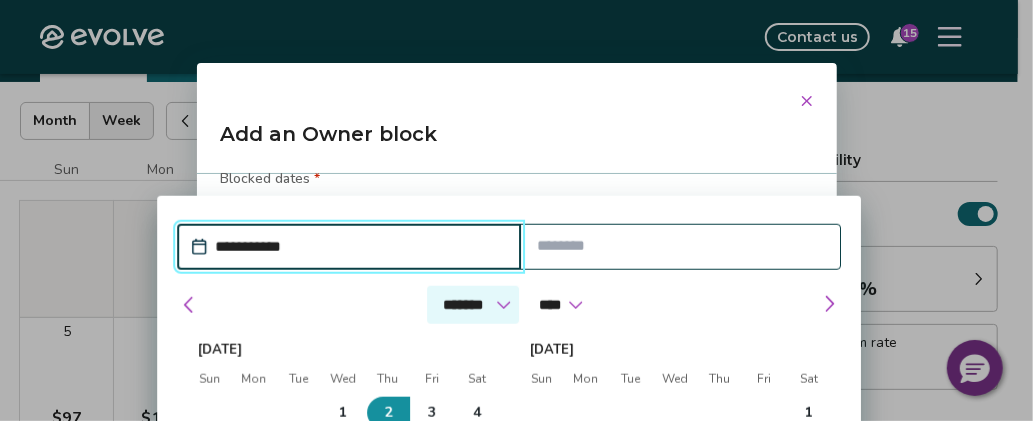 click on "******* ******** ***** ***** *** **** **** ****** ********* ******* ******** ********" at bounding box center [473, 305] 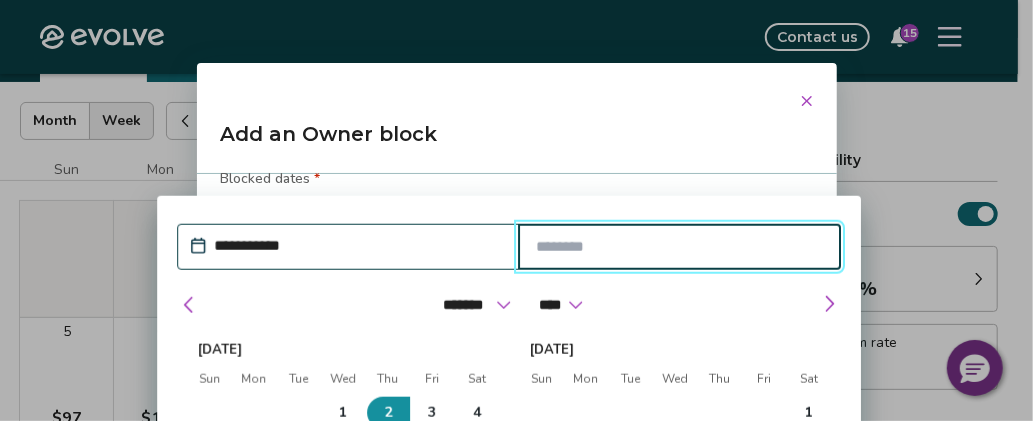 click at bounding box center [679, 247] 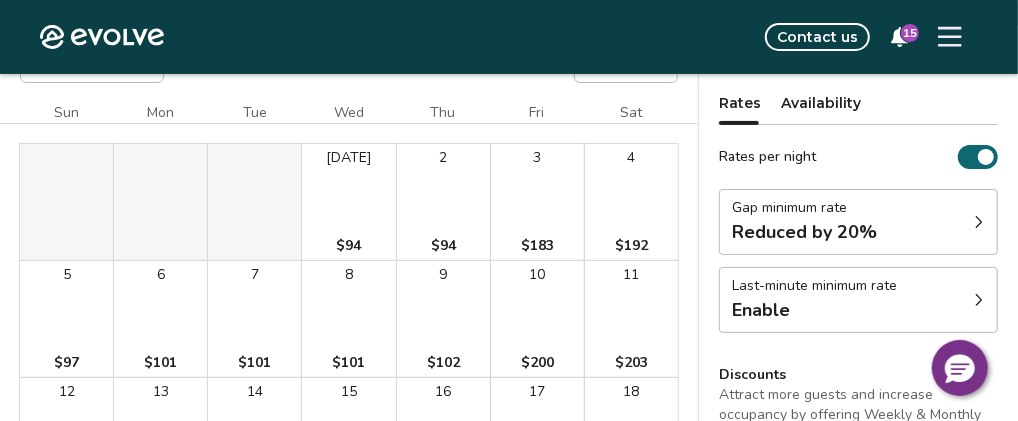 scroll, scrollTop: 159, scrollLeft: 0, axis: vertical 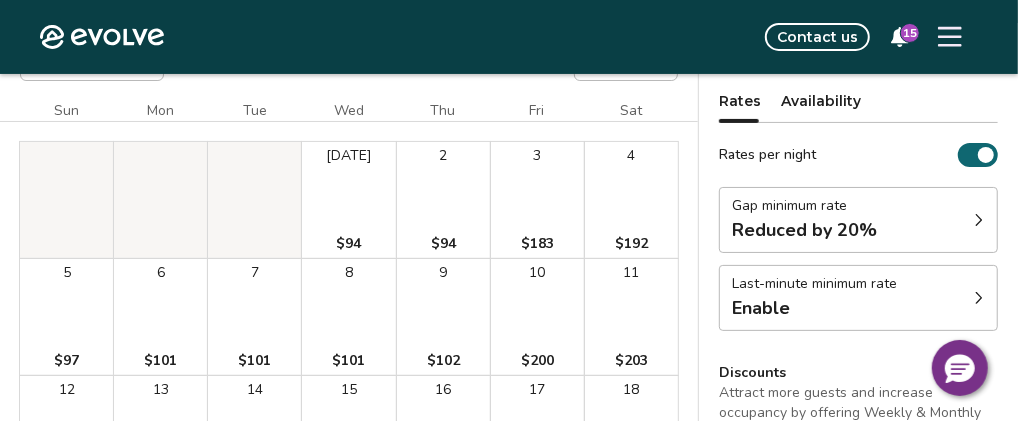 click on "2 $94" at bounding box center (443, 200) 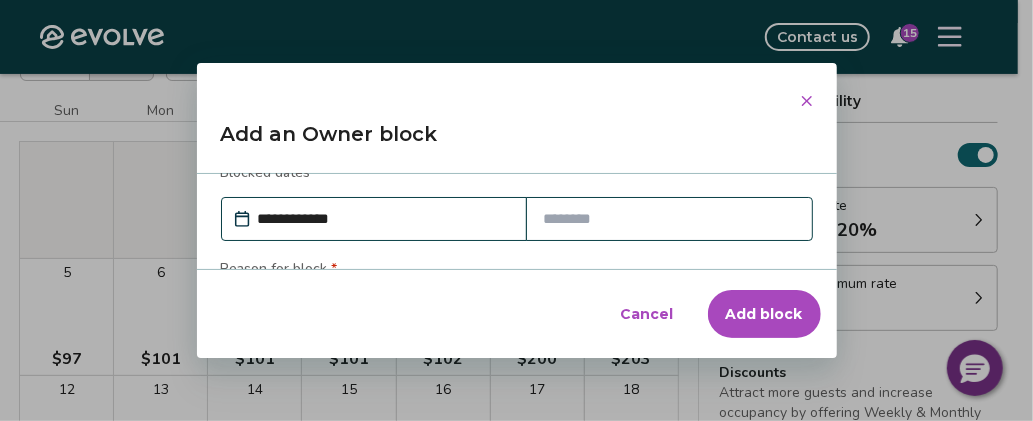 scroll, scrollTop: 0, scrollLeft: 0, axis: both 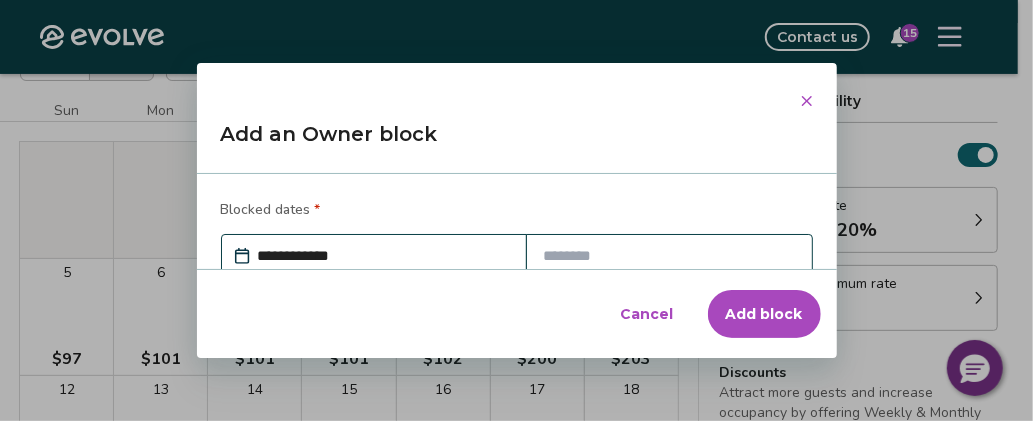 click at bounding box center (669, 256) 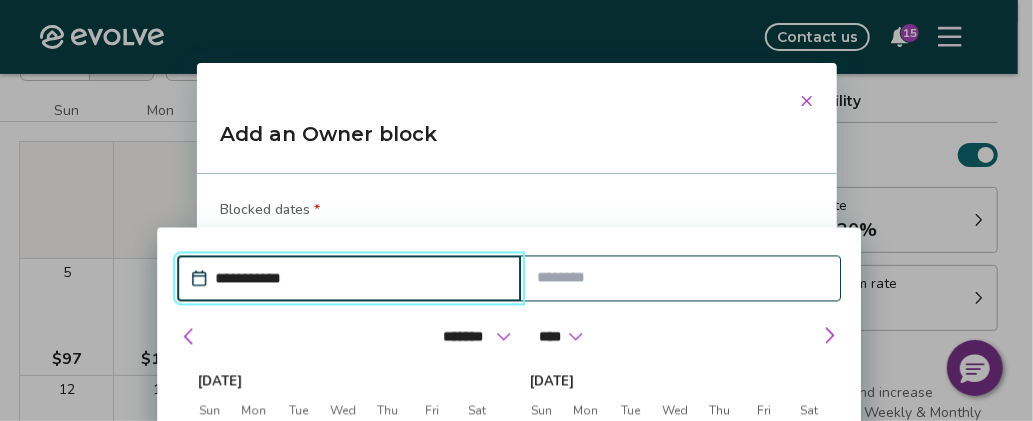 drag, startPoint x: 495, startPoint y: 372, endPoint x: 486, endPoint y: 277, distance: 95.42536 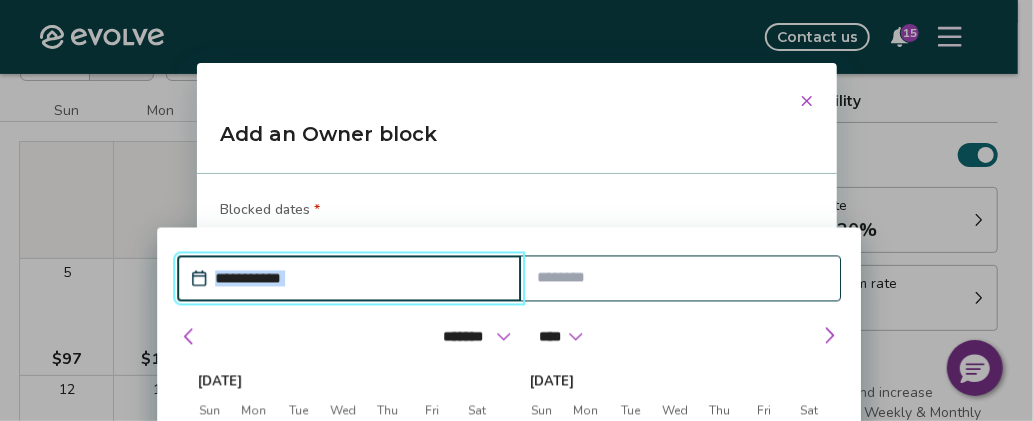 drag, startPoint x: 854, startPoint y: 322, endPoint x: 858, endPoint y: 216, distance: 106.07545 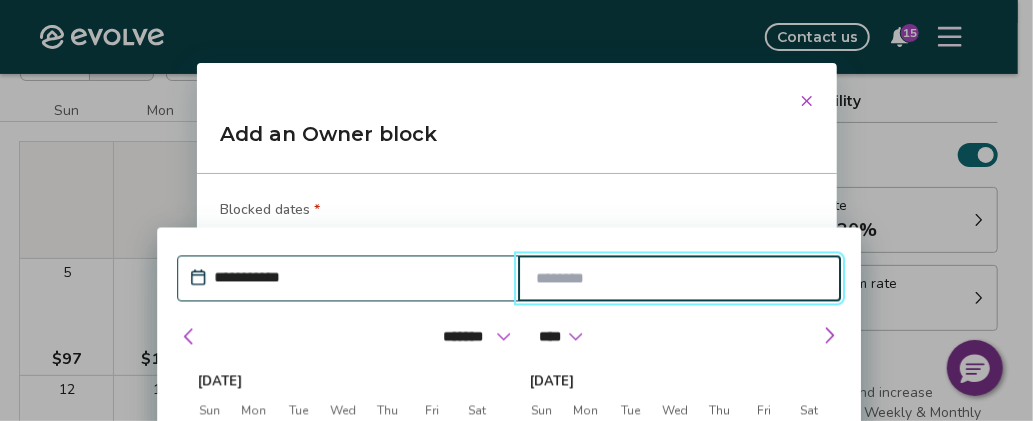 click at bounding box center (679, 279) 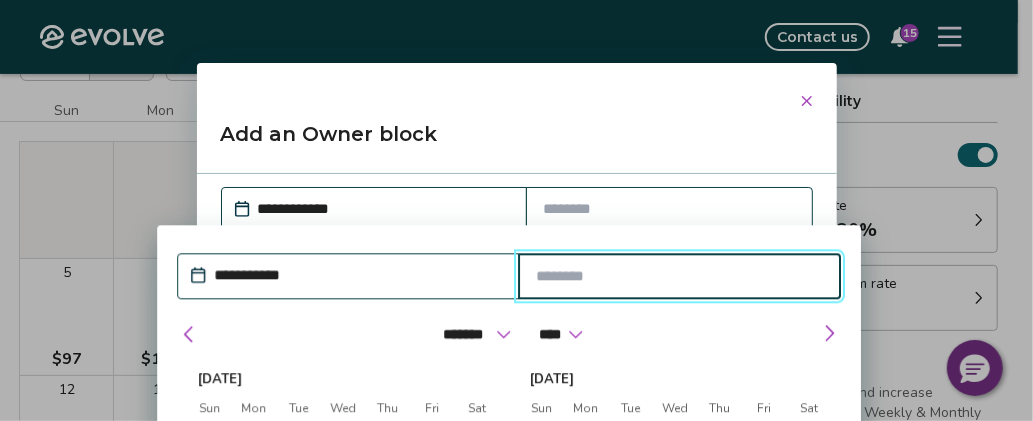 scroll, scrollTop: 100, scrollLeft: 0, axis: vertical 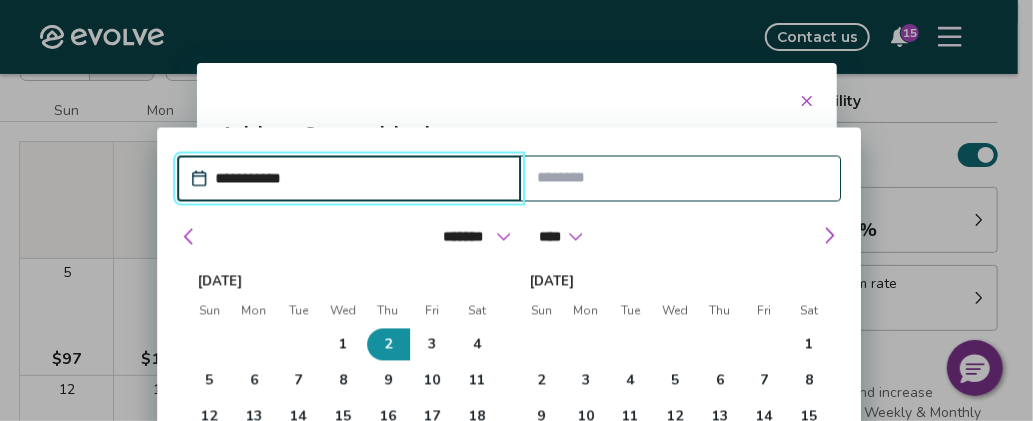 drag, startPoint x: 393, startPoint y: 174, endPoint x: 610, endPoint y: 193, distance: 217.83022 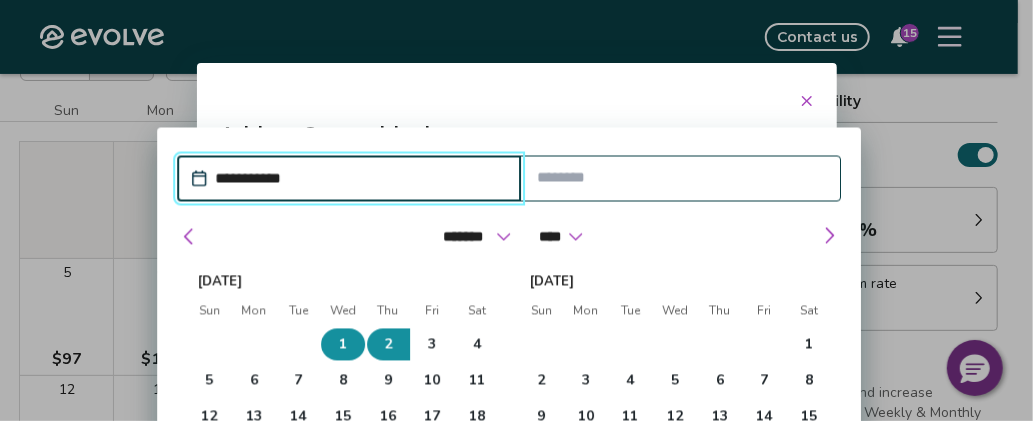 drag, startPoint x: 253, startPoint y: 353, endPoint x: 223, endPoint y: 365, distance: 32.31099 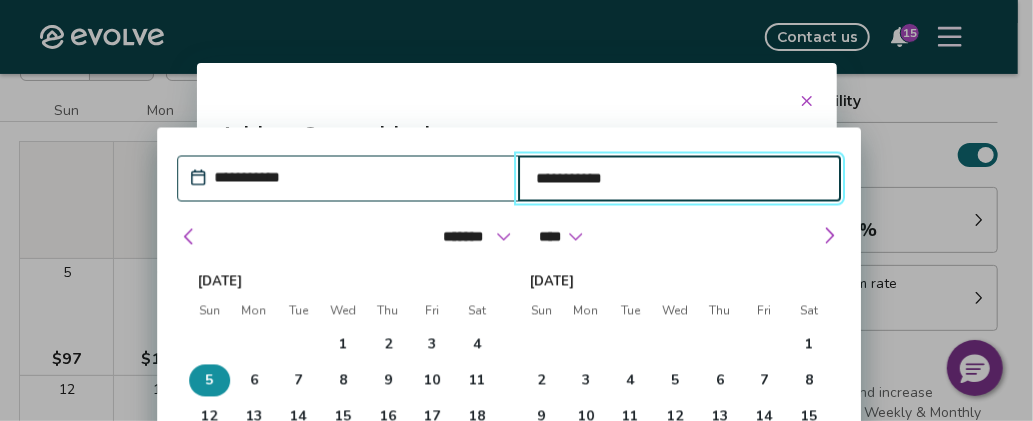 drag, startPoint x: 220, startPoint y: 365, endPoint x: 680, endPoint y: 282, distance: 467.42807 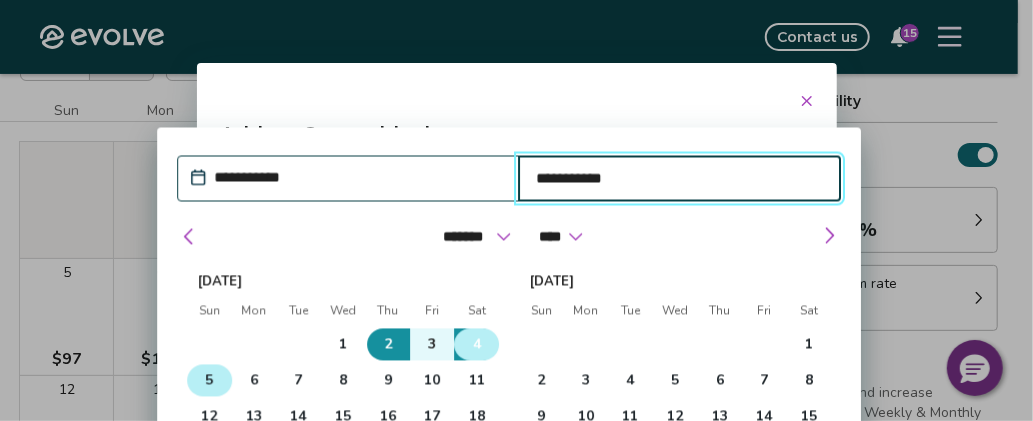 drag, startPoint x: 383, startPoint y: 349, endPoint x: 473, endPoint y: 356, distance: 90.27181 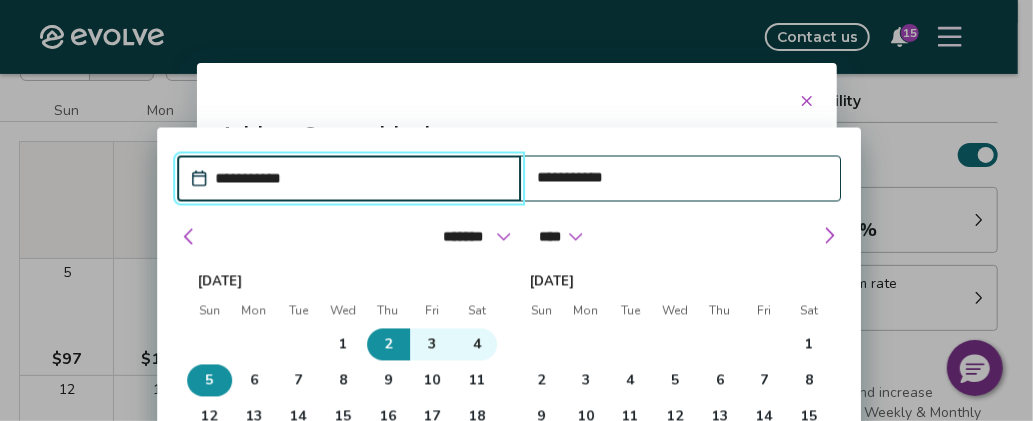 drag, startPoint x: 380, startPoint y: 335, endPoint x: 209, endPoint y: 374, distance: 175.39099 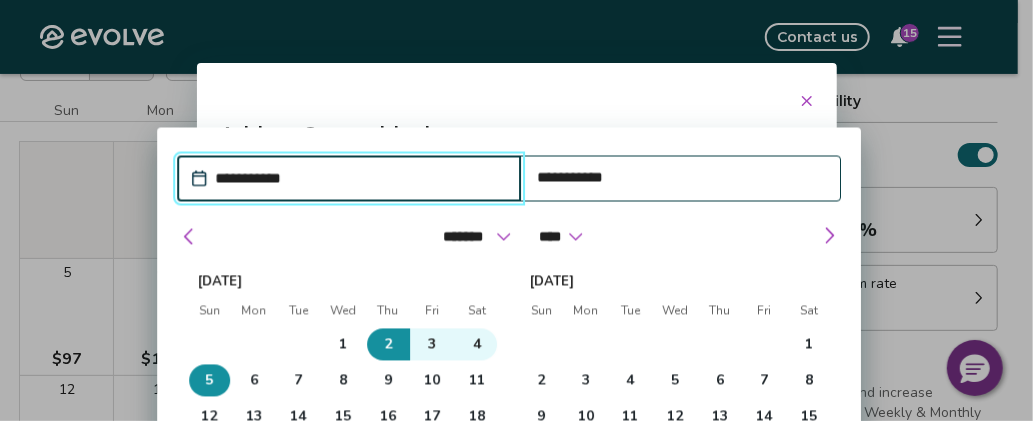 type on "*" 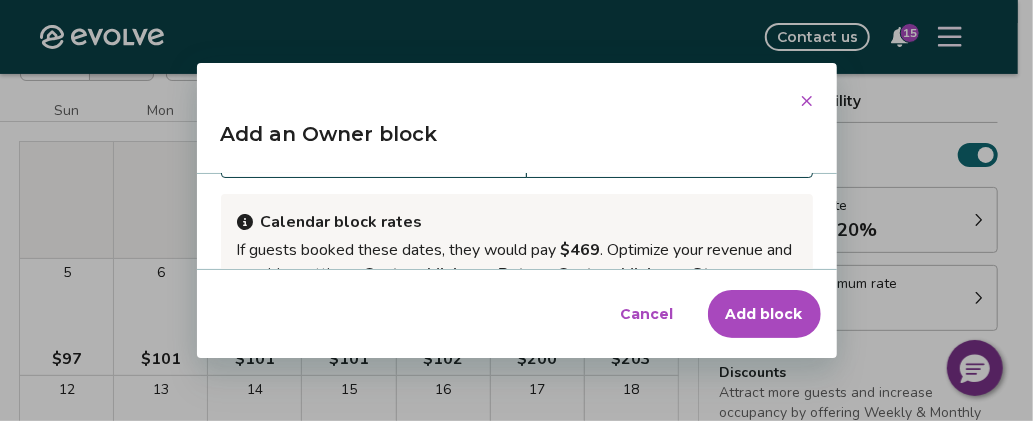 click on "**********" at bounding box center (517, 210) 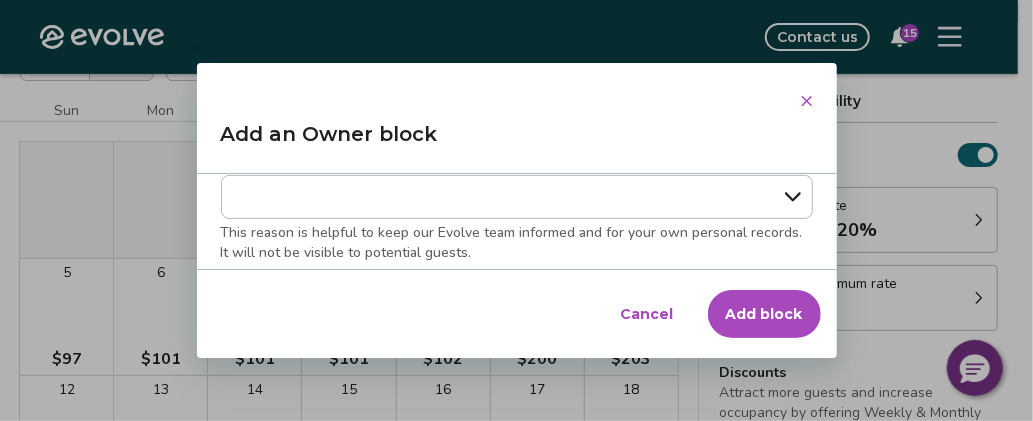 scroll, scrollTop: 300, scrollLeft: 0, axis: vertical 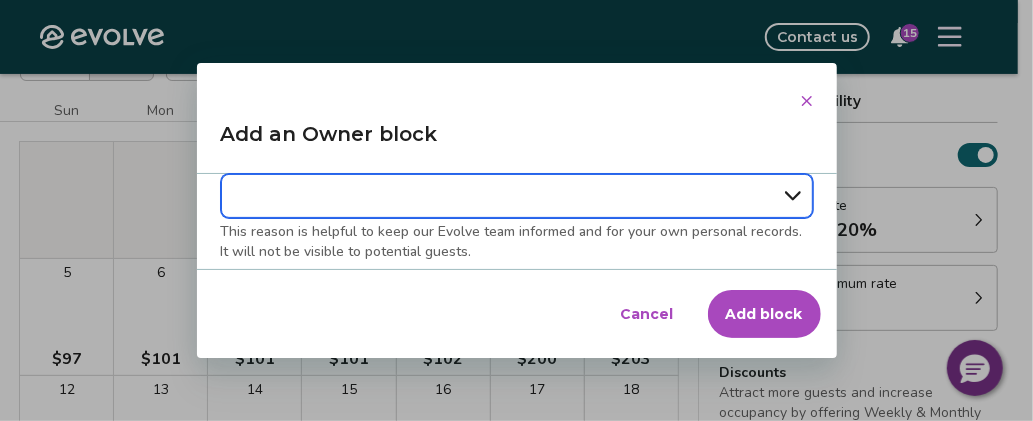 click on "**********" at bounding box center [517, 196] 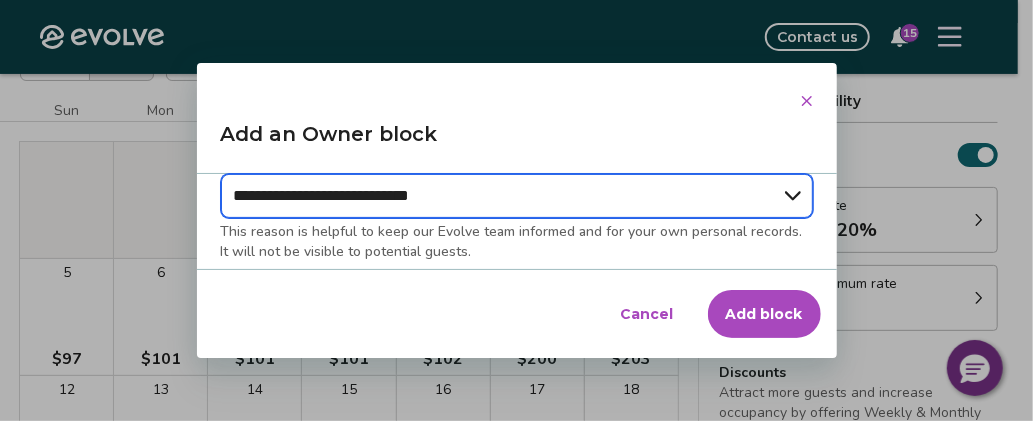 click on "**********" at bounding box center [517, 196] 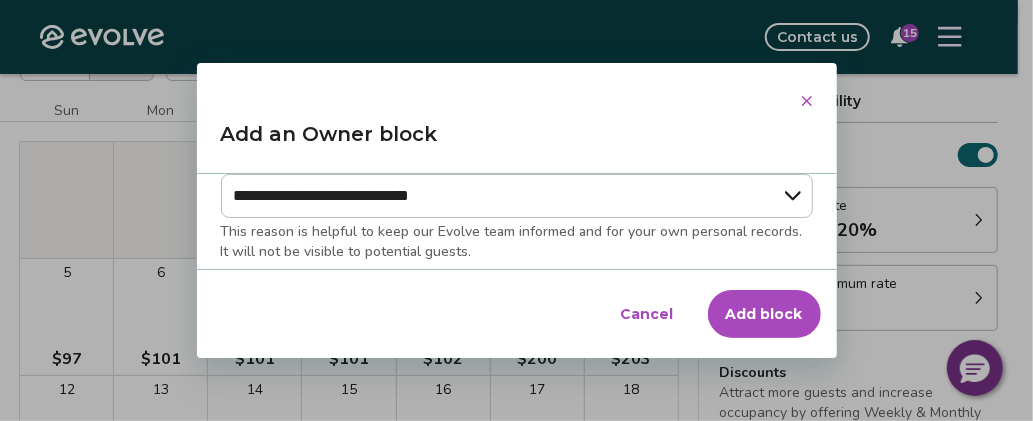 click on "Add block" at bounding box center [764, 314] 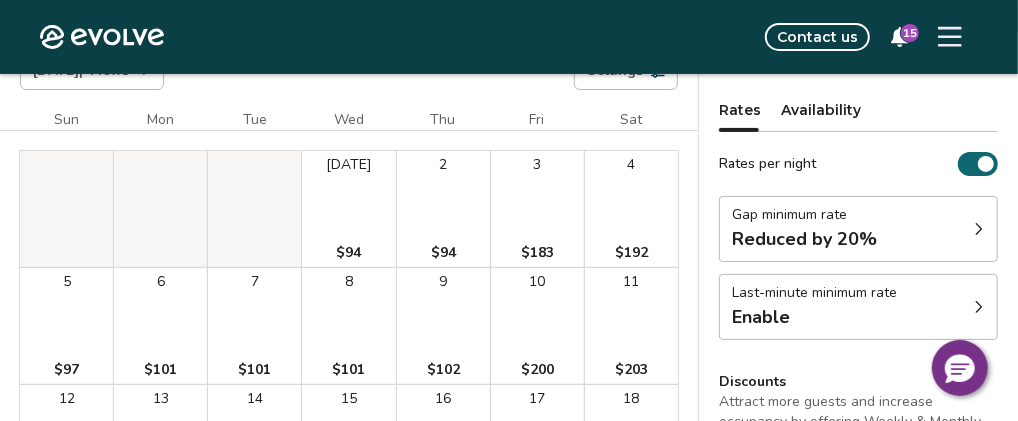 scroll, scrollTop: 112, scrollLeft: 0, axis: vertical 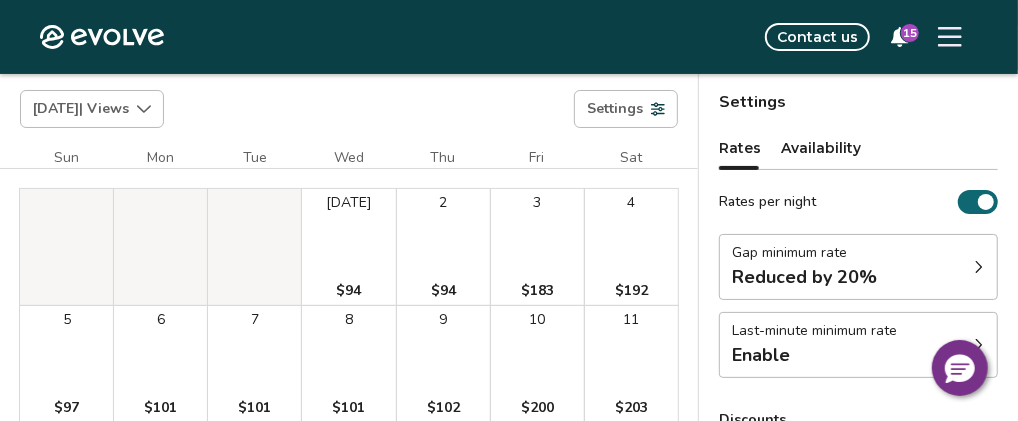 drag, startPoint x: 471, startPoint y: 255, endPoint x: 548, endPoint y: 252, distance: 77.05842 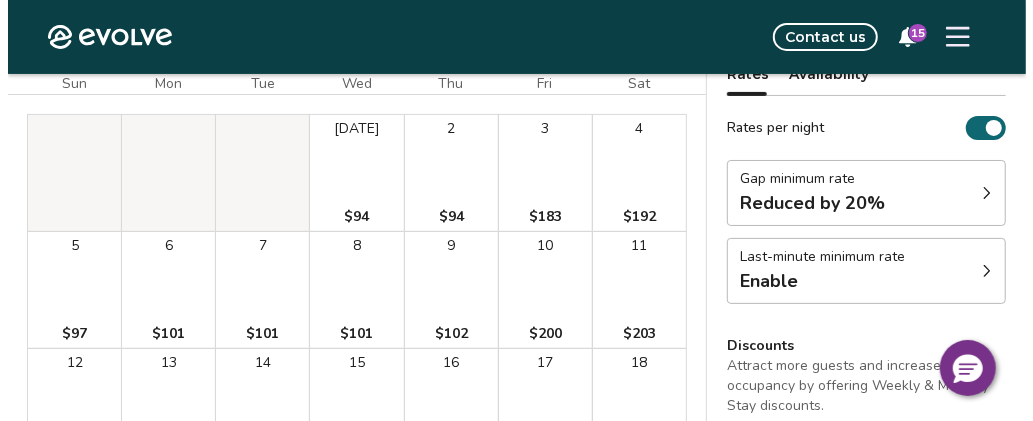 scroll, scrollTop: 212, scrollLeft: 0, axis: vertical 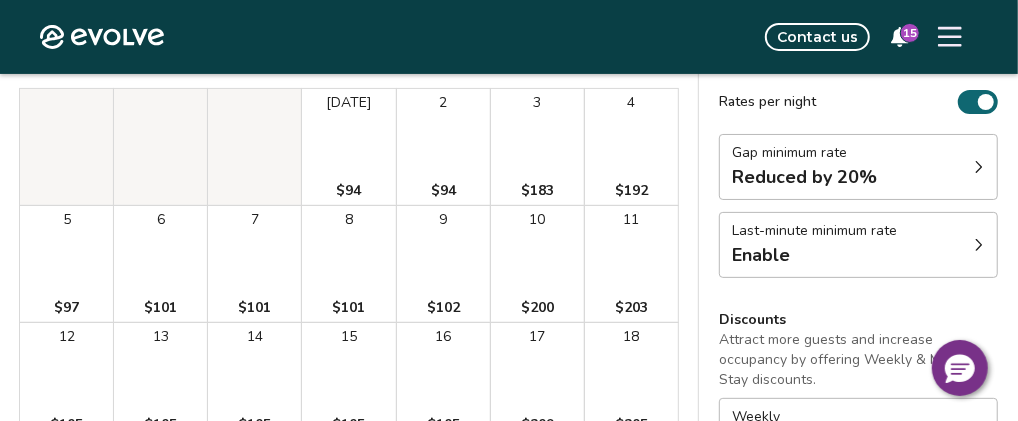 click on "10 $200" at bounding box center [537, 264] 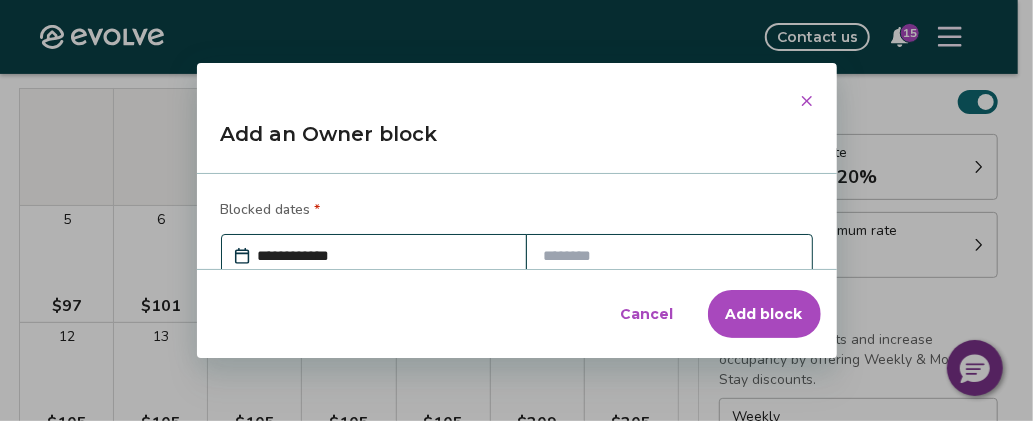 scroll, scrollTop: 121, scrollLeft: 0, axis: vertical 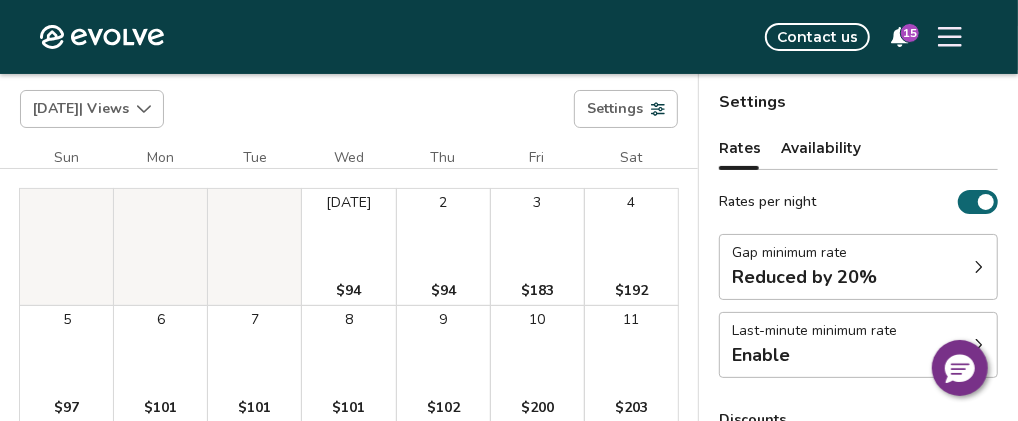 drag, startPoint x: 454, startPoint y: 277, endPoint x: 622, endPoint y: 294, distance: 168.85793 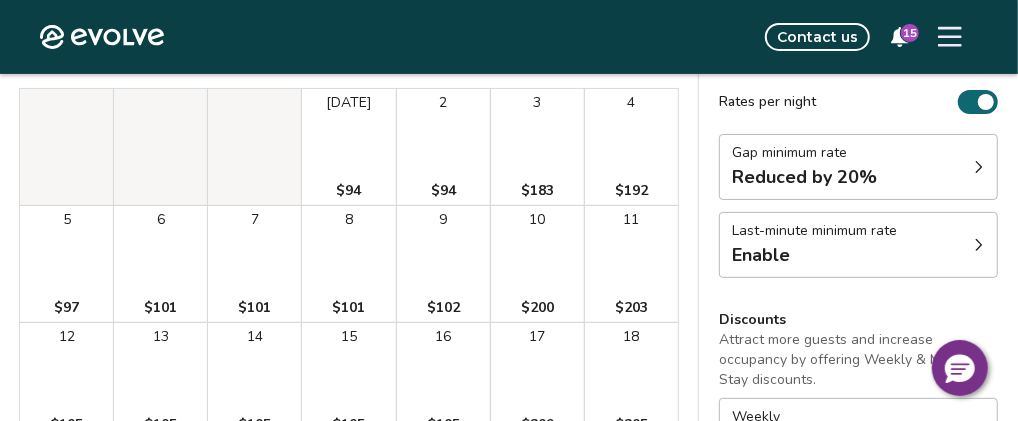 scroll, scrollTop: 0, scrollLeft: 0, axis: both 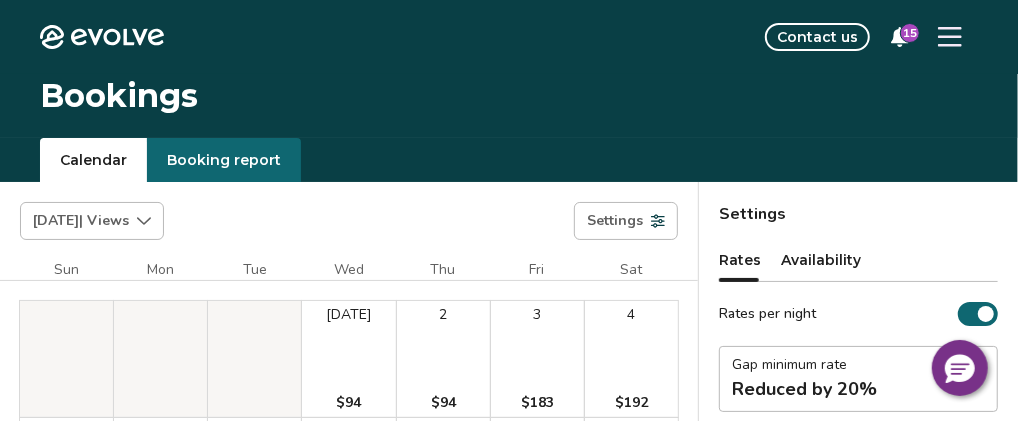 click on "Calendar Booking report" at bounding box center [509, 160] 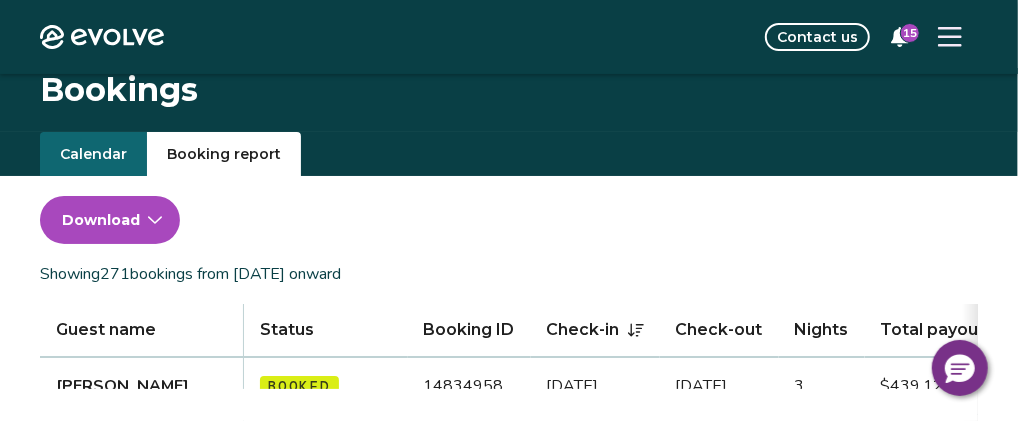scroll, scrollTop: 0, scrollLeft: 0, axis: both 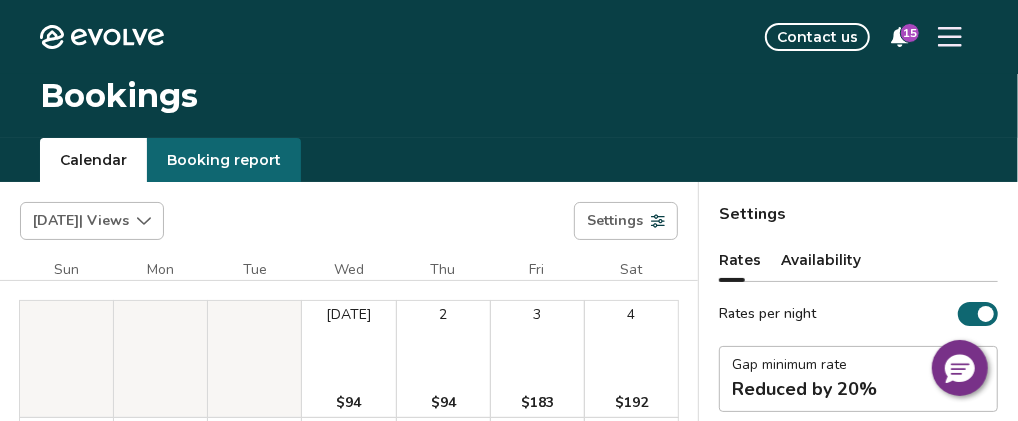 click on "Calendar" at bounding box center (93, 160) 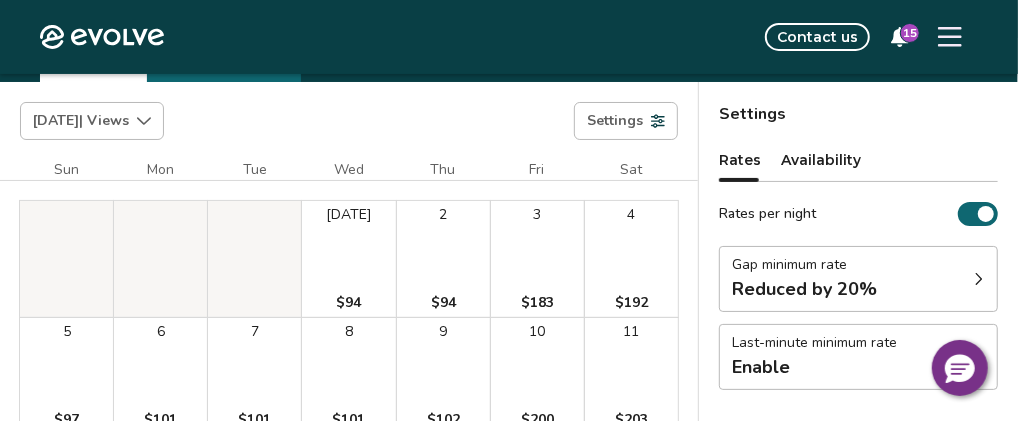 scroll, scrollTop: 200, scrollLeft: 0, axis: vertical 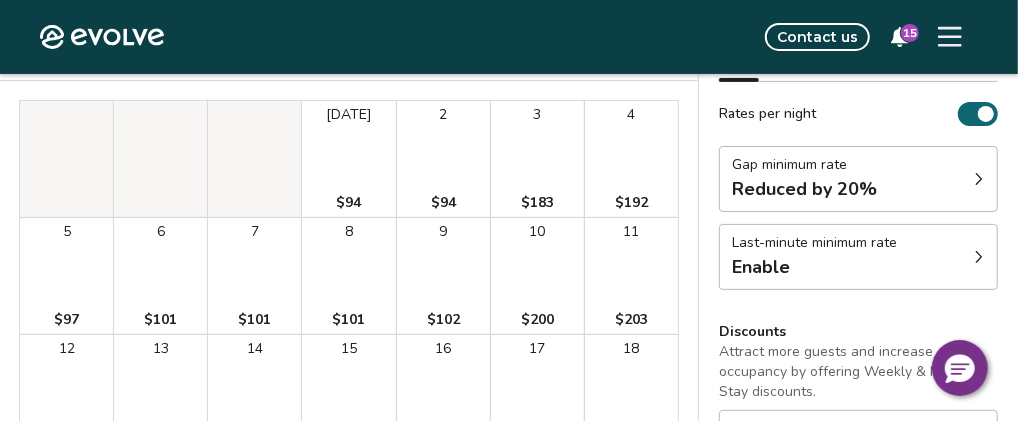 drag, startPoint x: 463, startPoint y: 173, endPoint x: 580, endPoint y: 207, distance: 121.84006 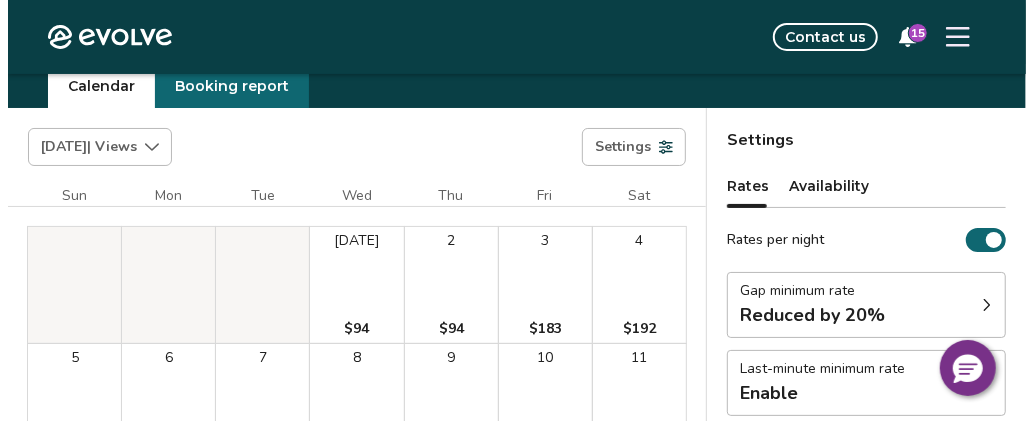 scroll, scrollTop: 100, scrollLeft: 0, axis: vertical 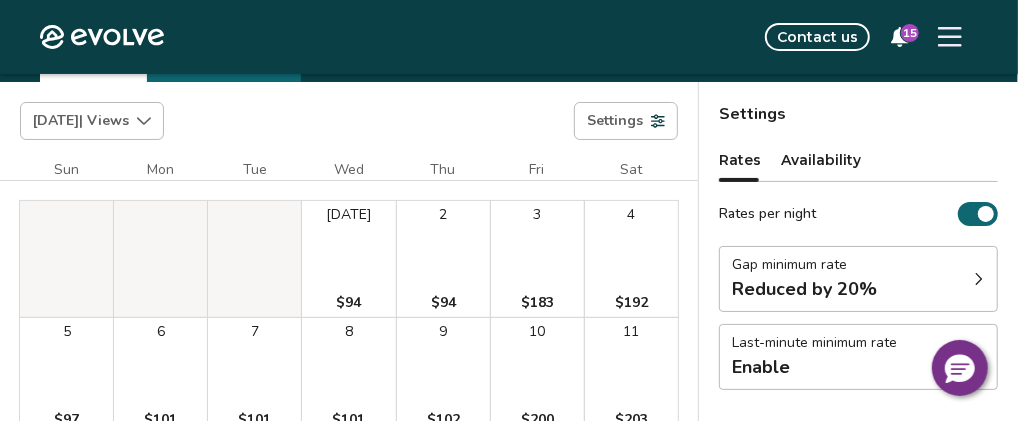click at bounding box center [950, 37] 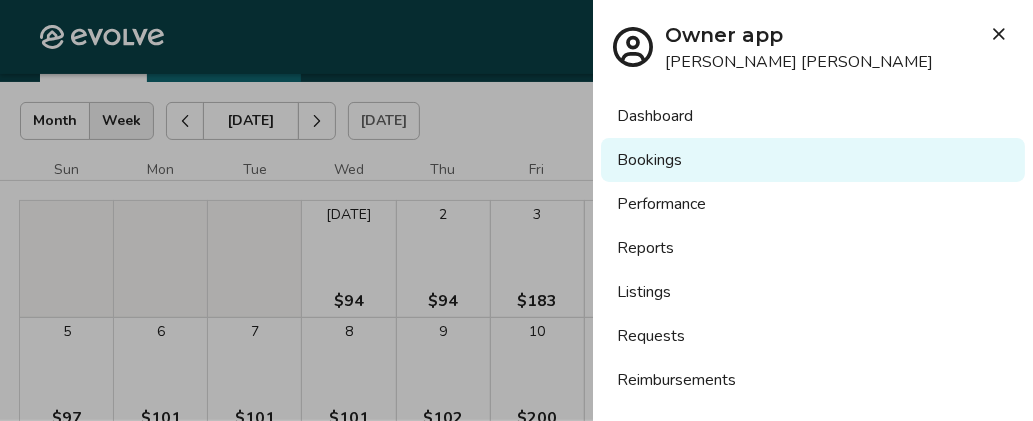 click on "Dashboard" at bounding box center (813, 116) 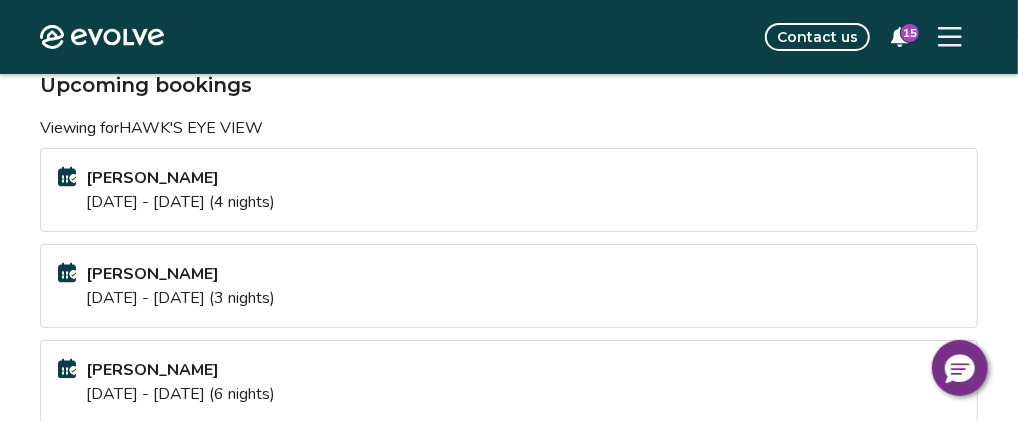 scroll, scrollTop: 400, scrollLeft: 0, axis: vertical 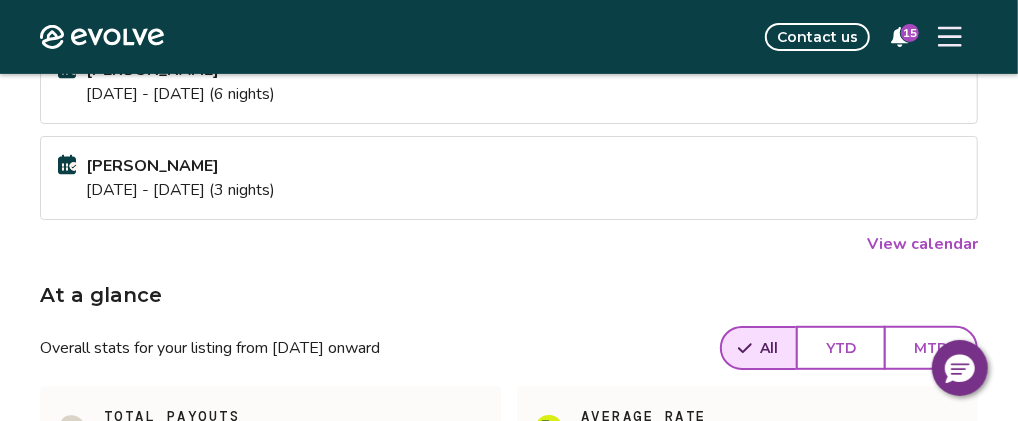 click on "View calendar" at bounding box center [922, 244] 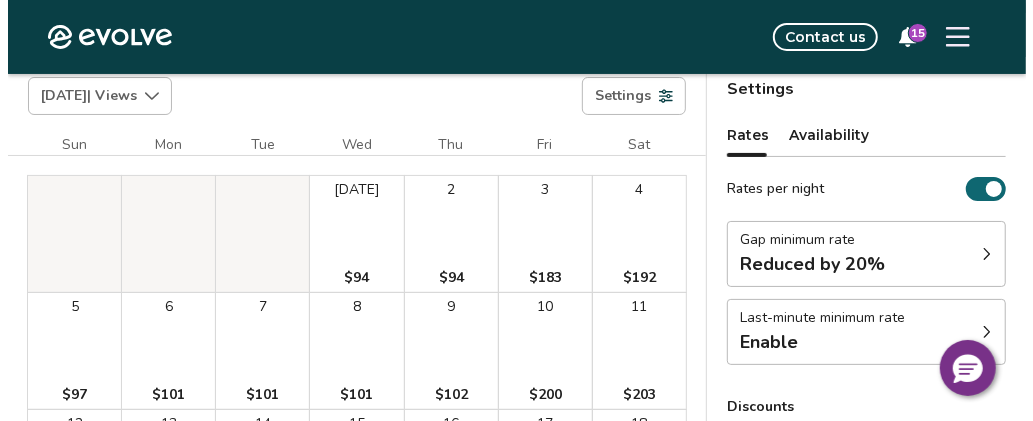 scroll, scrollTop: 100, scrollLeft: 0, axis: vertical 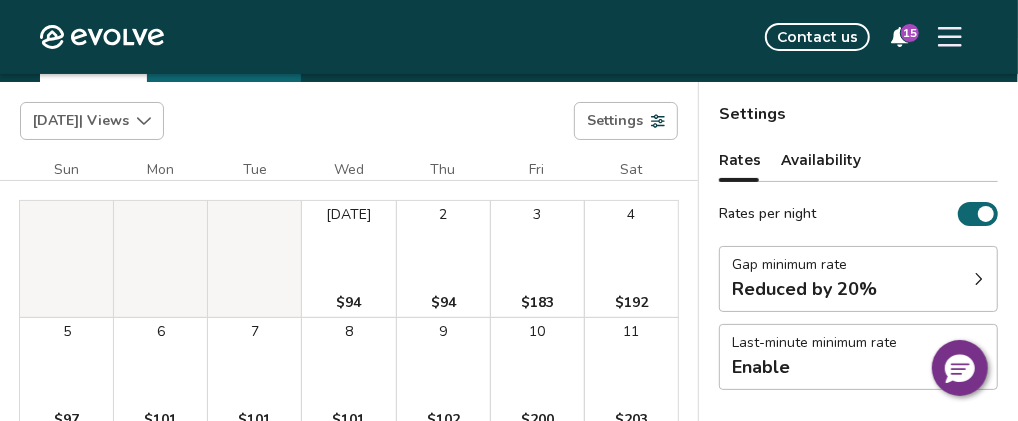 drag, startPoint x: 455, startPoint y: 290, endPoint x: 79, endPoint y: 376, distance: 385.70975 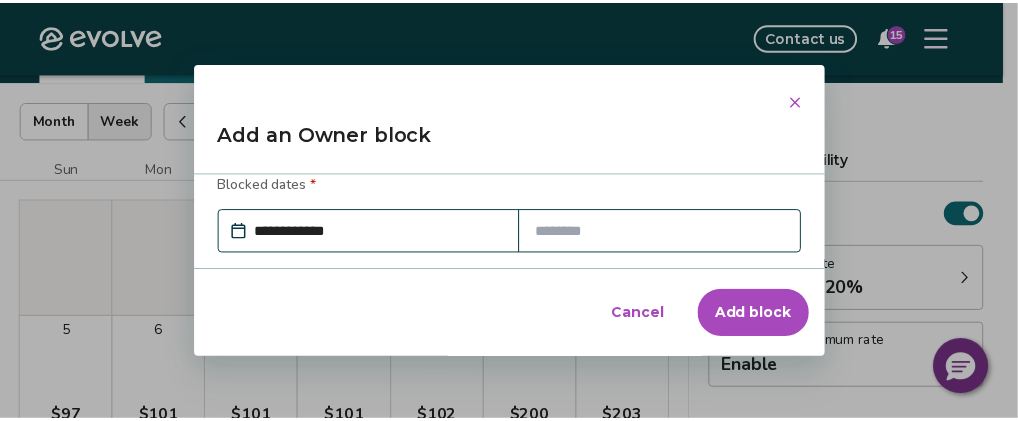 scroll, scrollTop: 0, scrollLeft: 0, axis: both 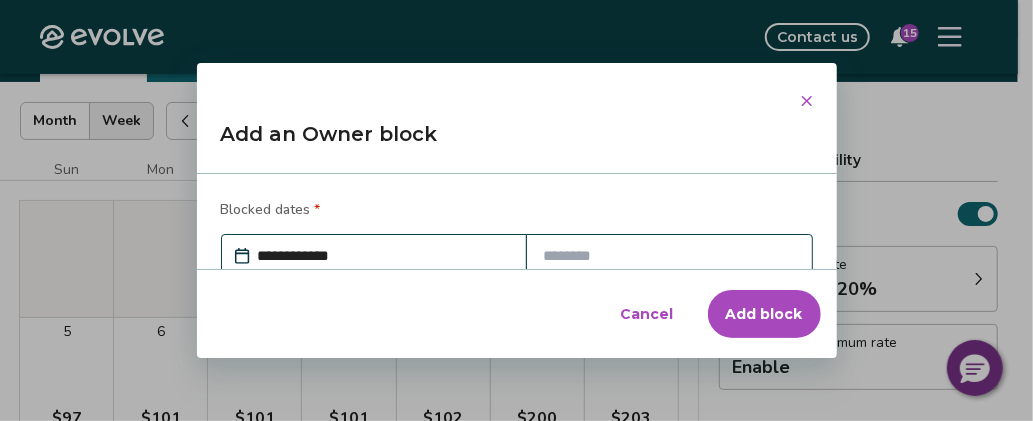 click on "**********" at bounding box center [384, 256] 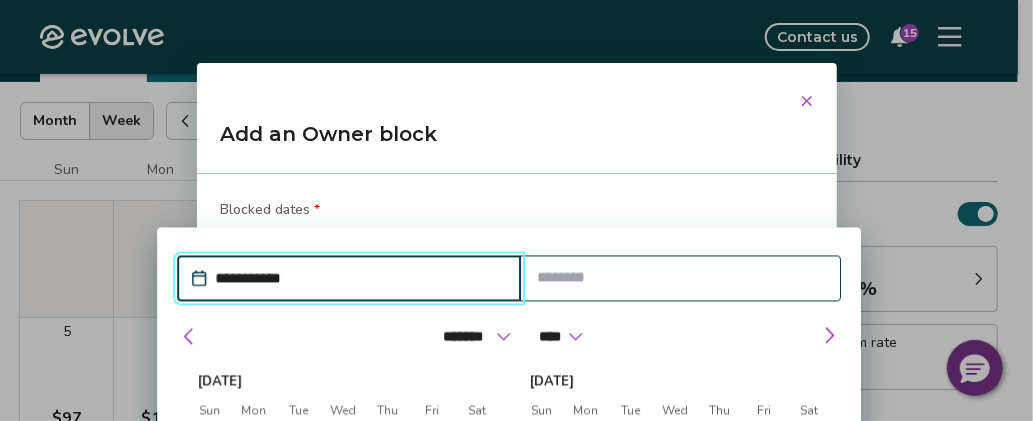 drag, startPoint x: 668, startPoint y: 363, endPoint x: 688, endPoint y: 285, distance: 80.523285 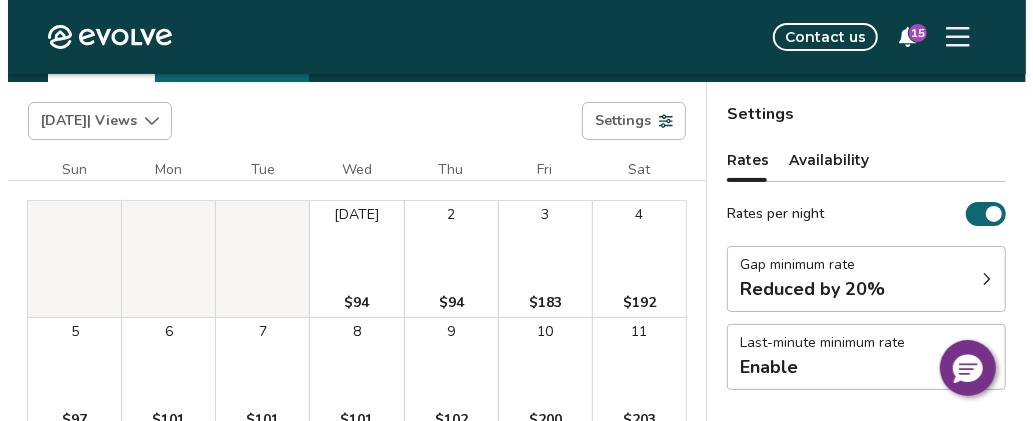 scroll, scrollTop: 200, scrollLeft: 0, axis: vertical 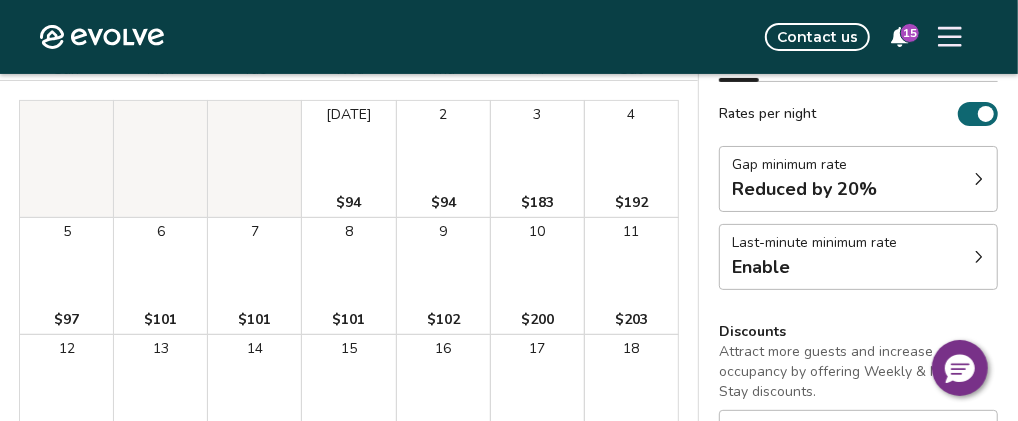 drag, startPoint x: 433, startPoint y: 166, endPoint x: 85, endPoint y: 308, distance: 375.85635 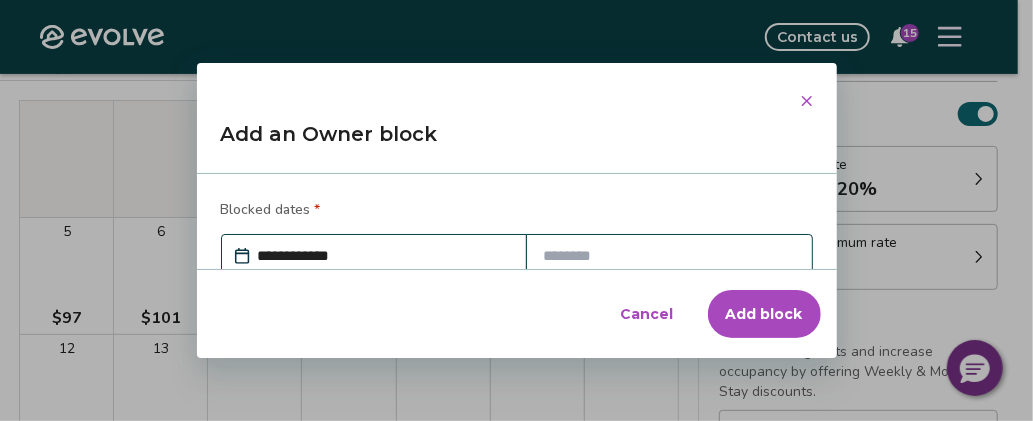 scroll, scrollTop: 121, scrollLeft: 0, axis: vertical 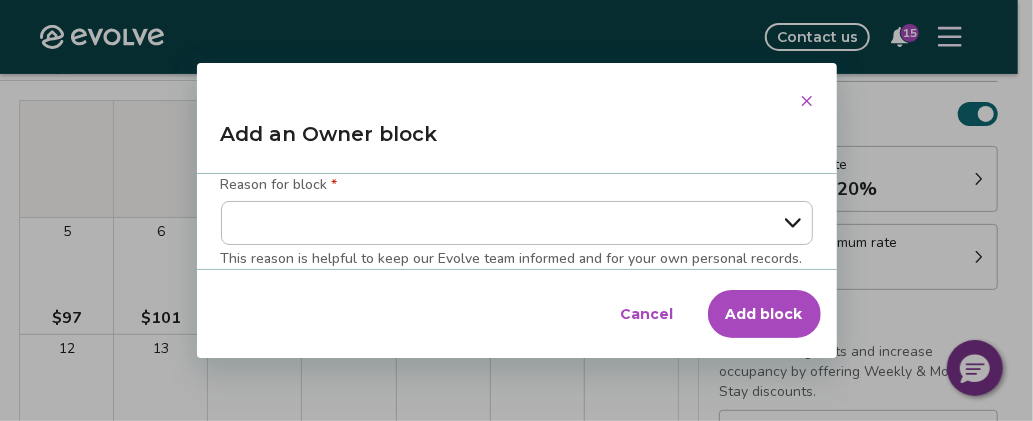 click on "**********" at bounding box center [517, 223] 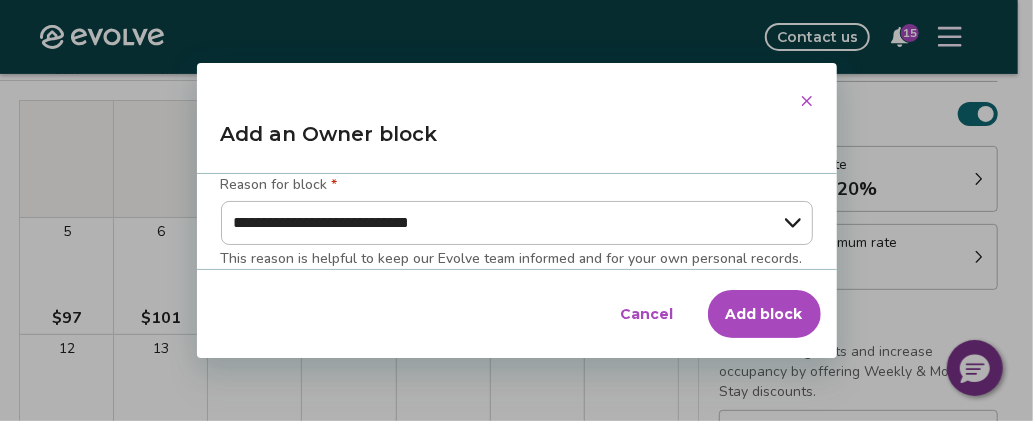 click on "**********" at bounding box center [517, 223] 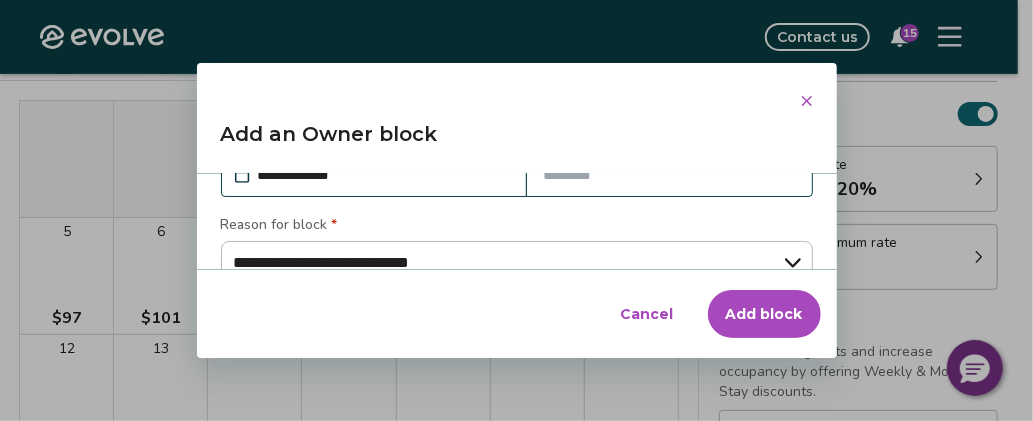 scroll, scrollTop: 0, scrollLeft: 0, axis: both 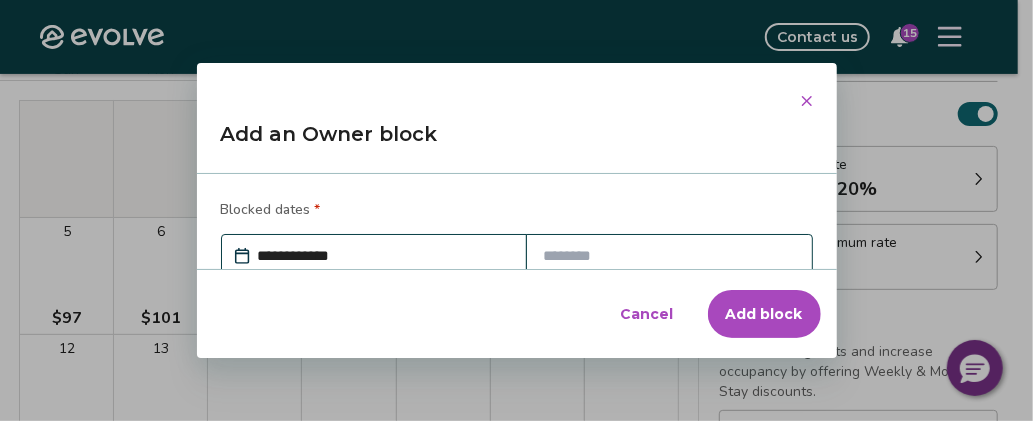 click at bounding box center (669, 256) 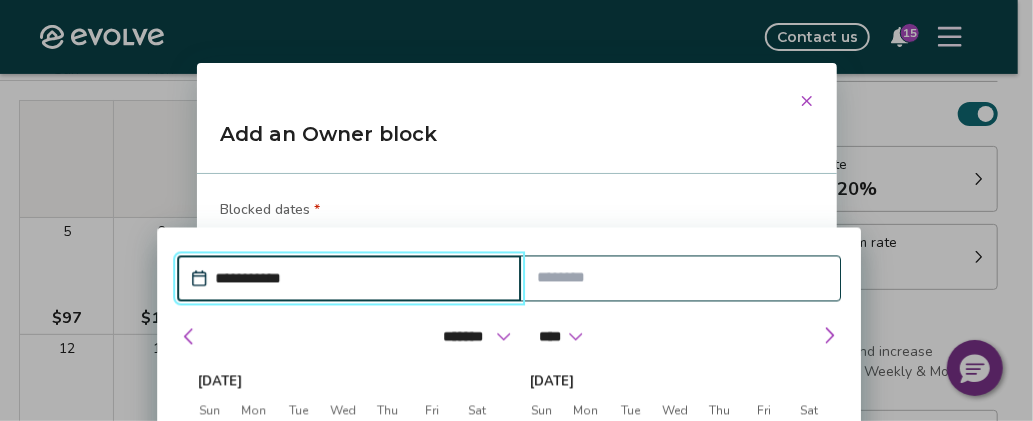 click on "**********" at bounding box center (359, 279) 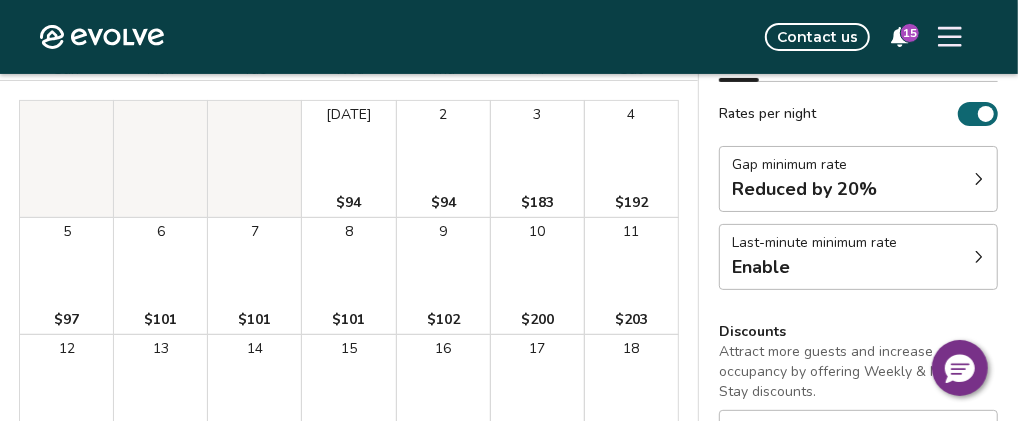 drag, startPoint x: 456, startPoint y: 135, endPoint x: 453, endPoint y: 156, distance: 21.213203 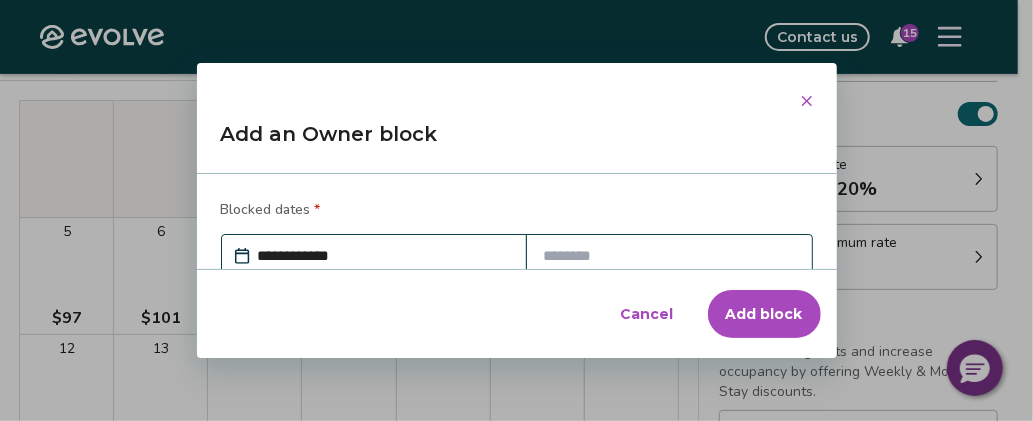 scroll, scrollTop: 121, scrollLeft: 0, axis: vertical 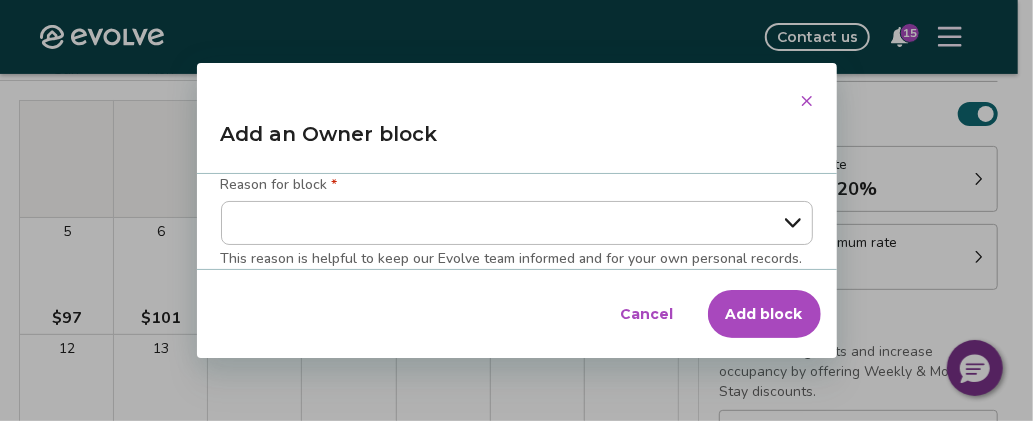 click on "Add an Owner block" at bounding box center [517, 142] 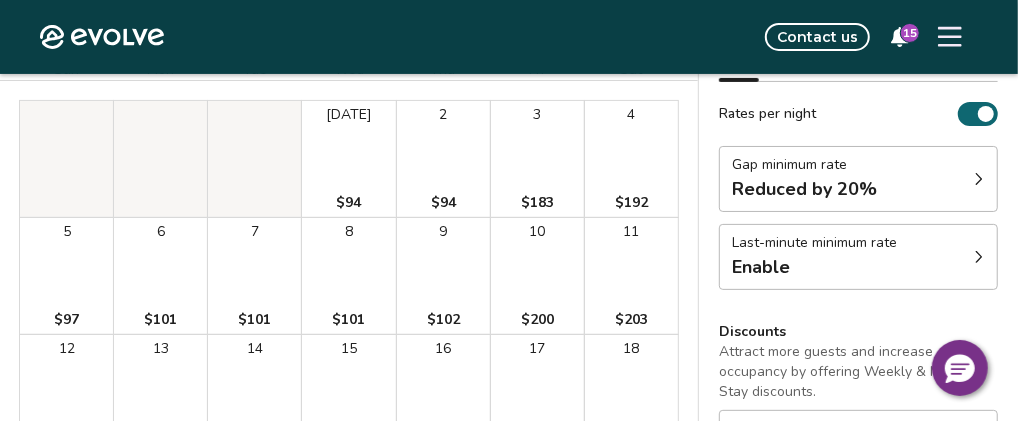 click on "2 $94" at bounding box center (443, 159) 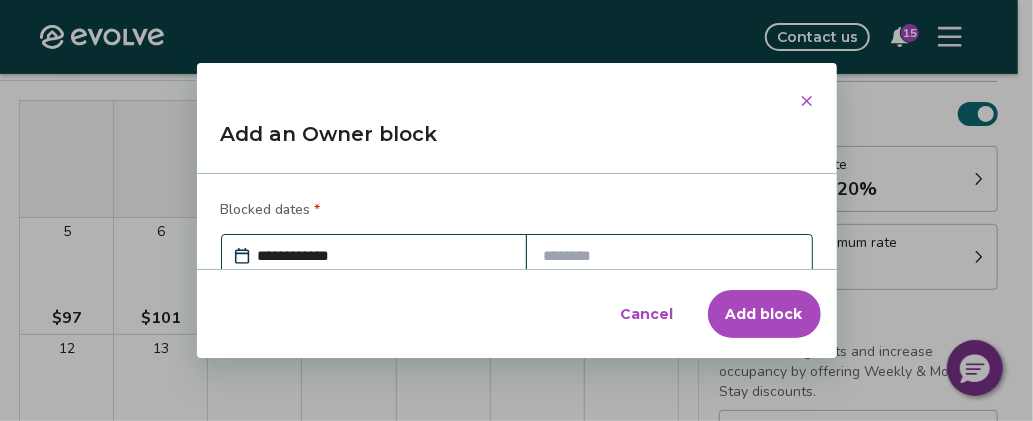 scroll, scrollTop: 121, scrollLeft: 0, axis: vertical 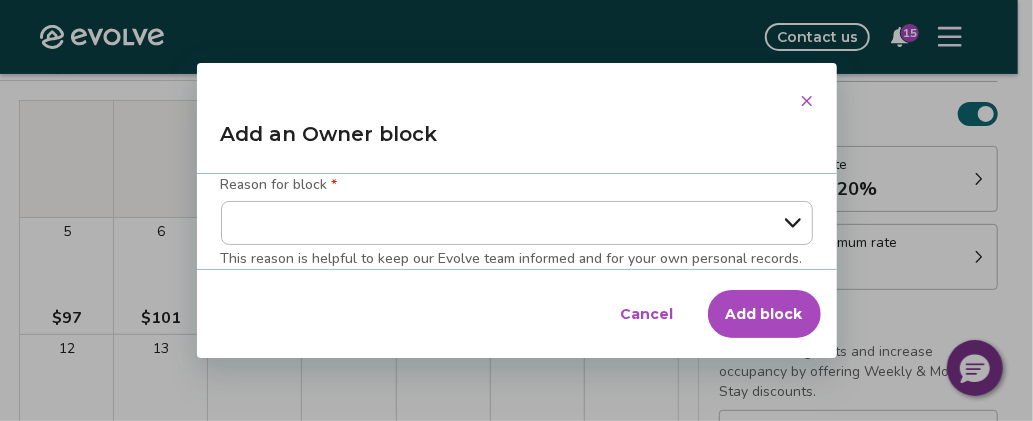 click on "**********" at bounding box center (516, 210) 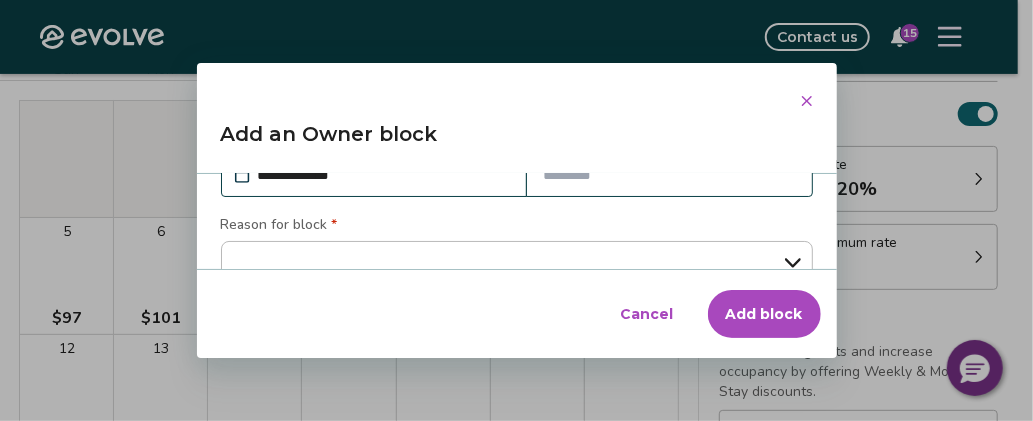 scroll, scrollTop: 0, scrollLeft: 0, axis: both 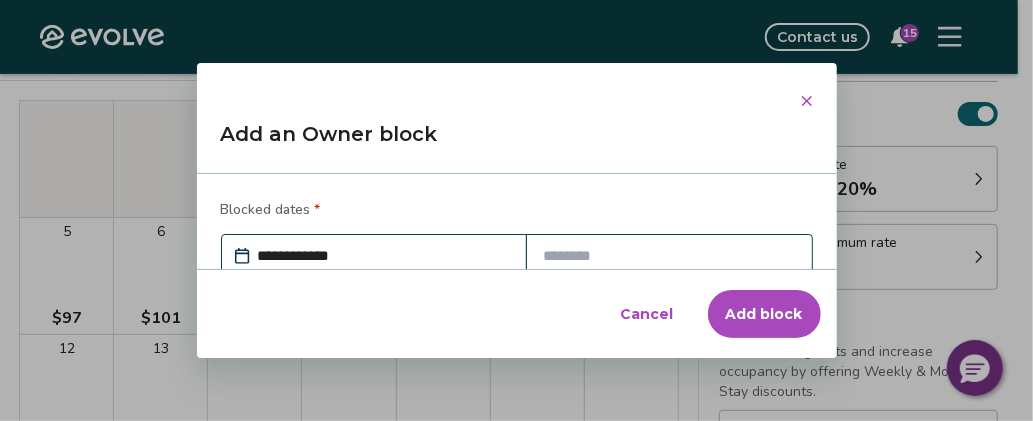 click on "Cancel" at bounding box center (647, 314) 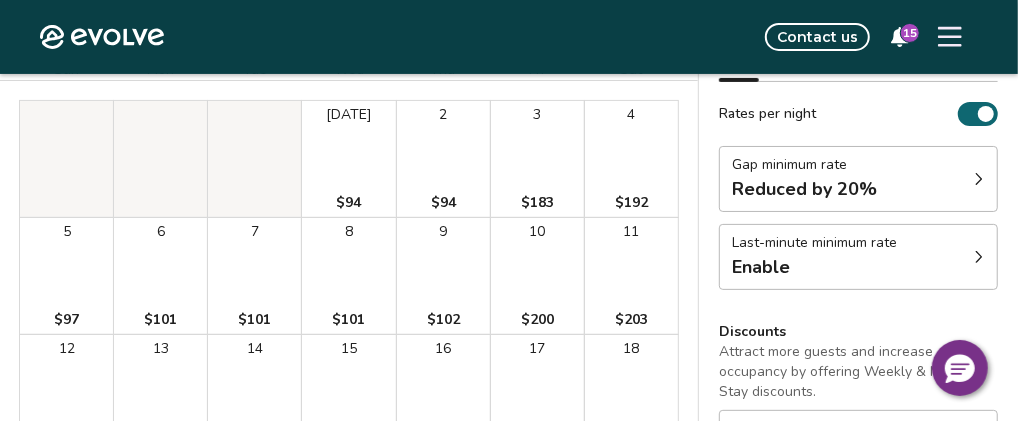 click on "2 $94" at bounding box center (443, 159) 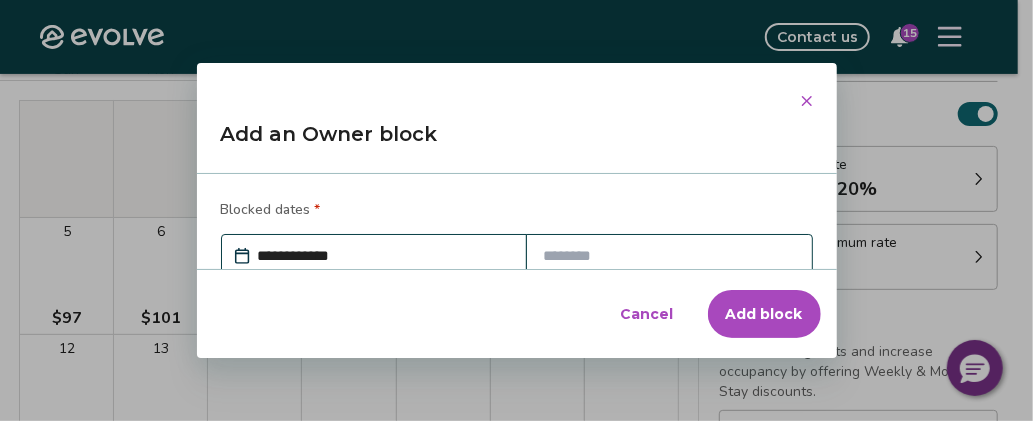 scroll, scrollTop: 121, scrollLeft: 0, axis: vertical 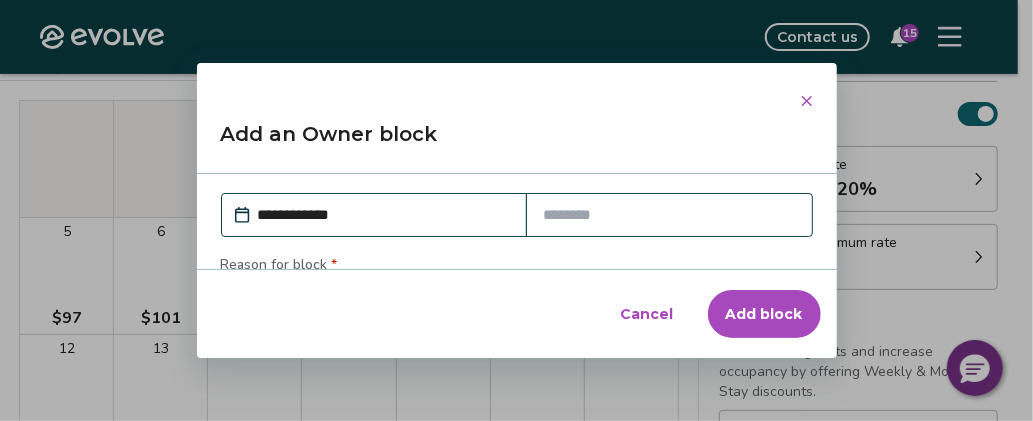 click on "Cancel" at bounding box center [647, 314] 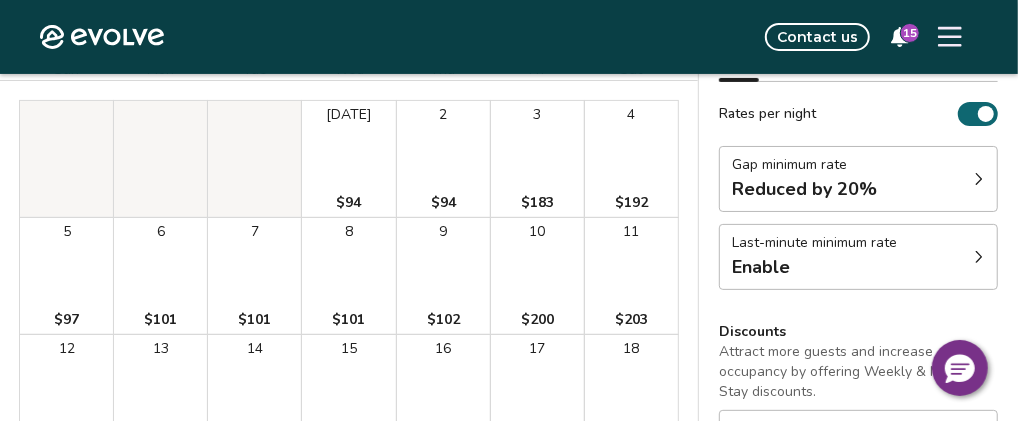 drag, startPoint x: 450, startPoint y: 165, endPoint x: 102, endPoint y: 301, distance: 373.63083 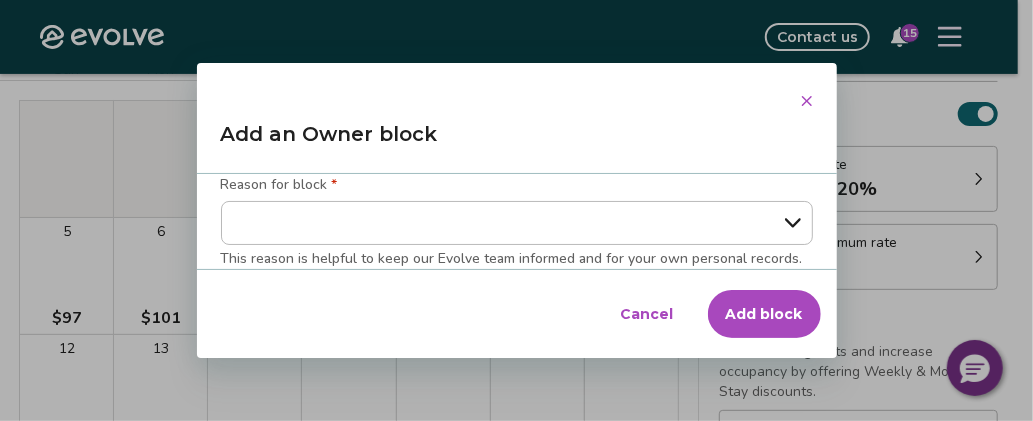 scroll, scrollTop: 0, scrollLeft: 0, axis: both 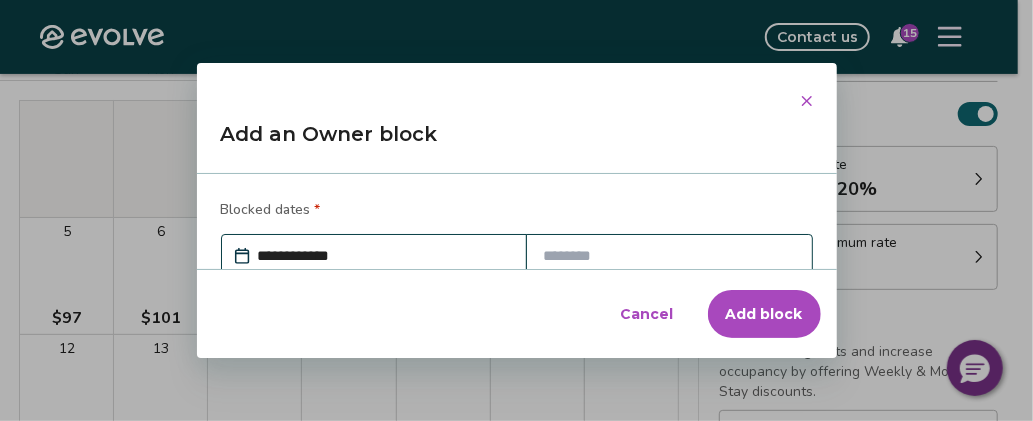 click on "Cancel" at bounding box center (647, 314) 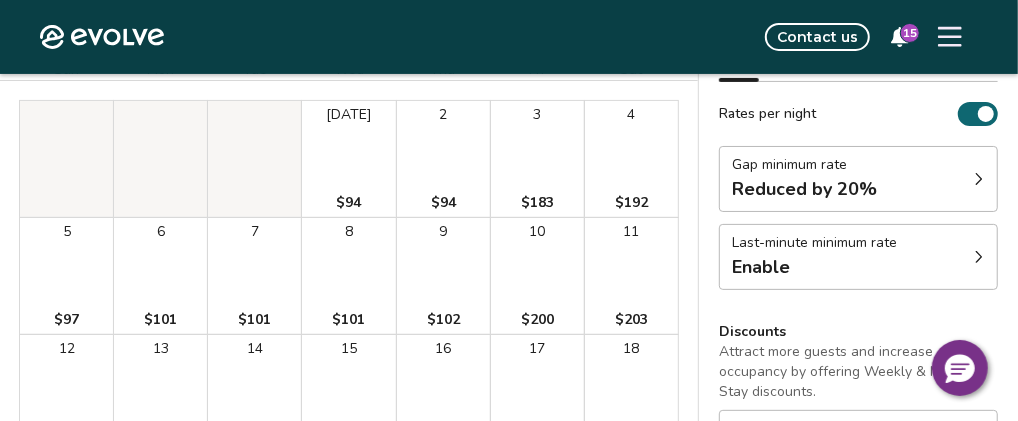 click on "2 $94" at bounding box center [443, 159] 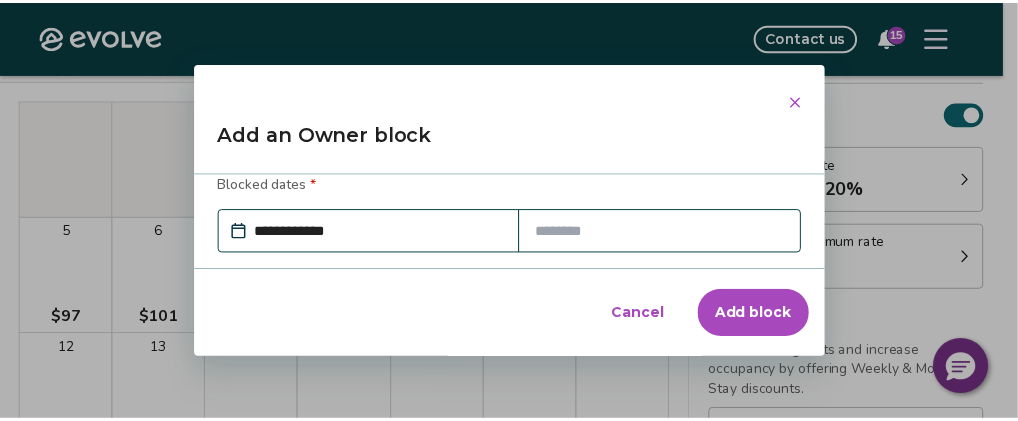 scroll, scrollTop: 0, scrollLeft: 0, axis: both 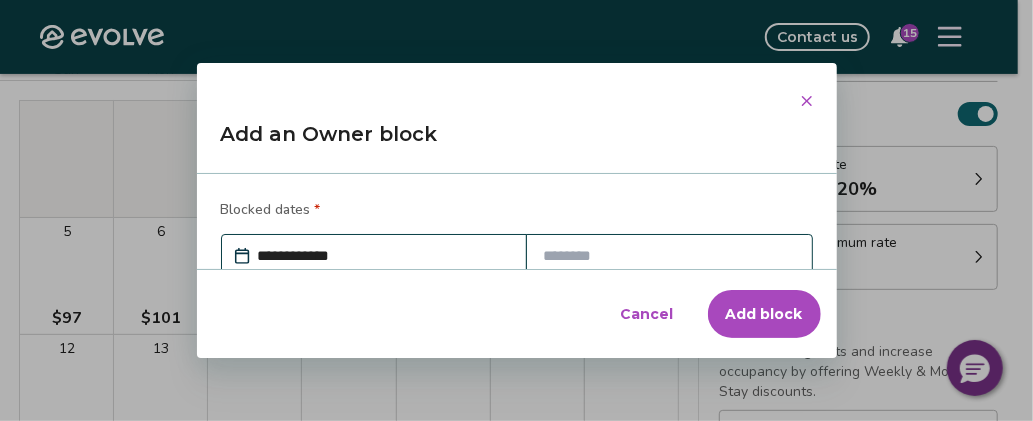 click at bounding box center [669, 256] 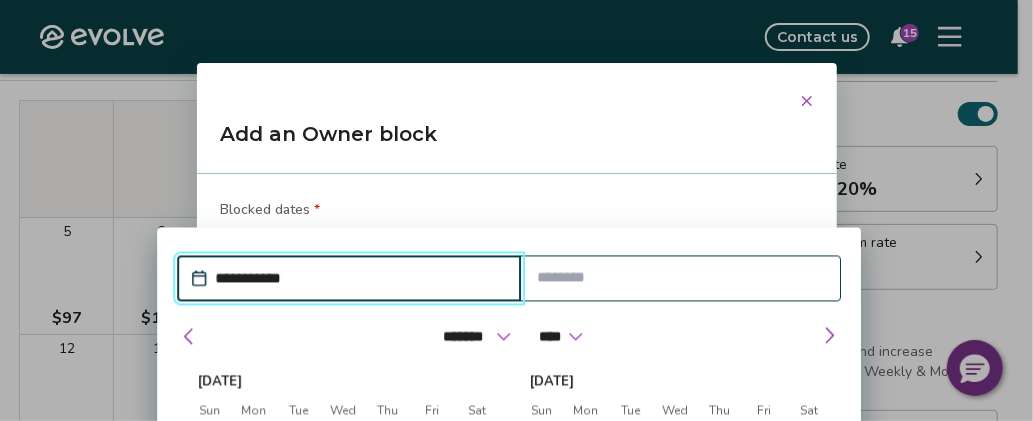 drag, startPoint x: 786, startPoint y: 240, endPoint x: 796, endPoint y: 156, distance: 84.59315 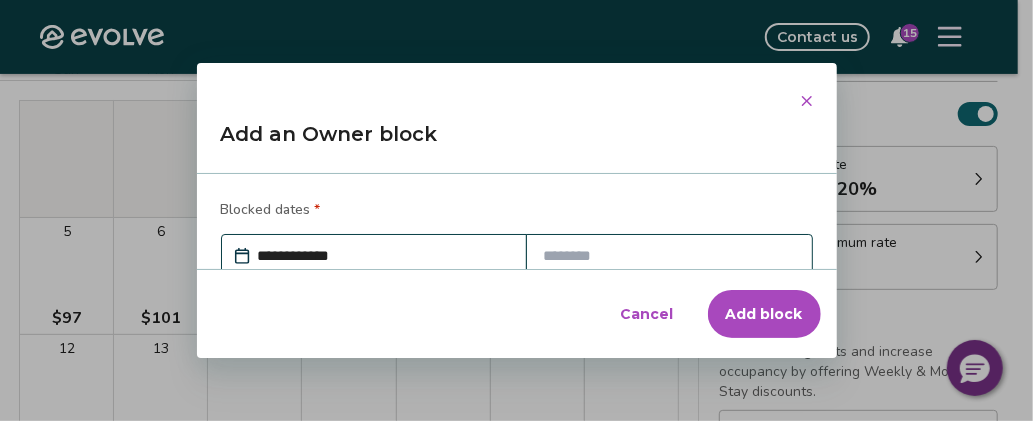 click 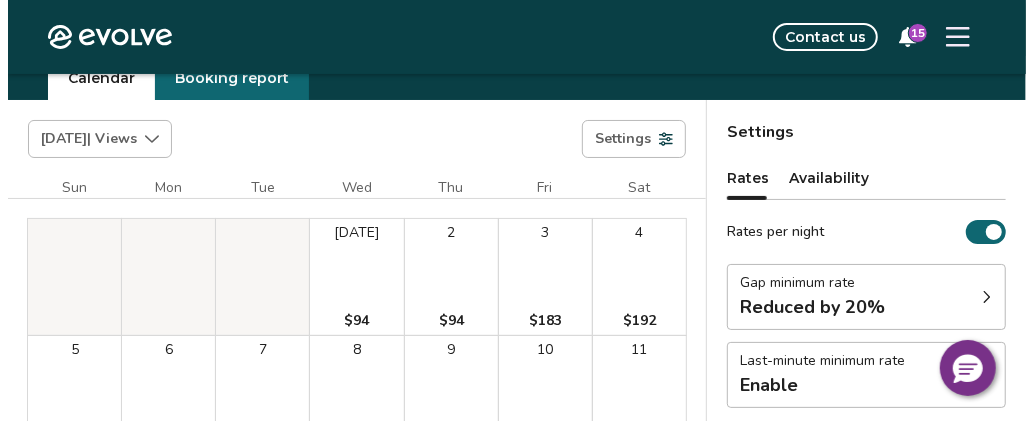 scroll, scrollTop: 0, scrollLeft: 0, axis: both 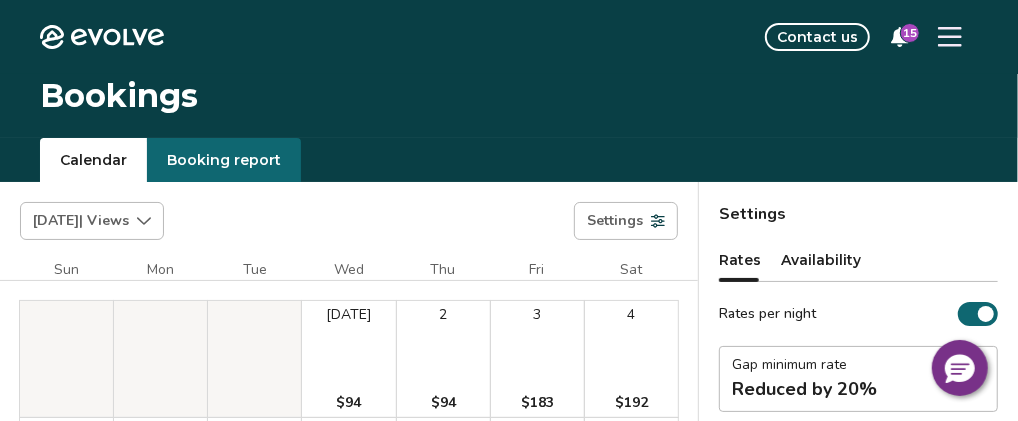click 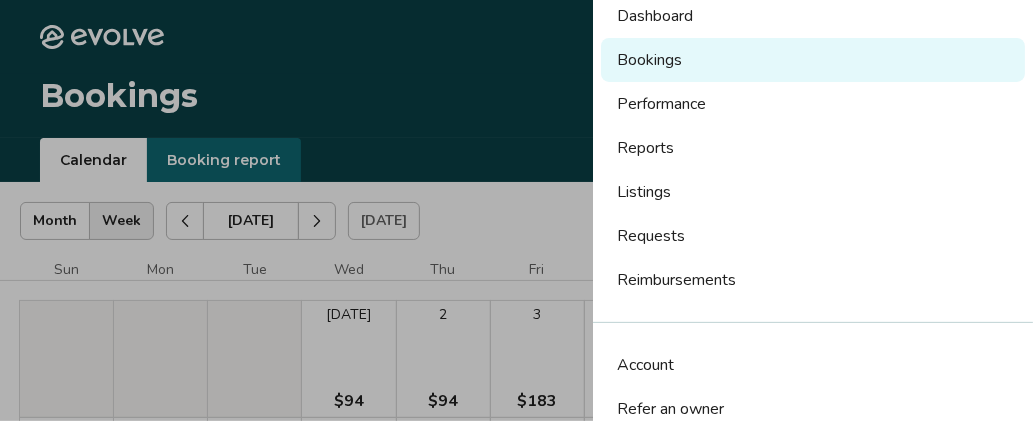 scroll, scrollTop: 257, scrollLeft: 0, axis: vertical 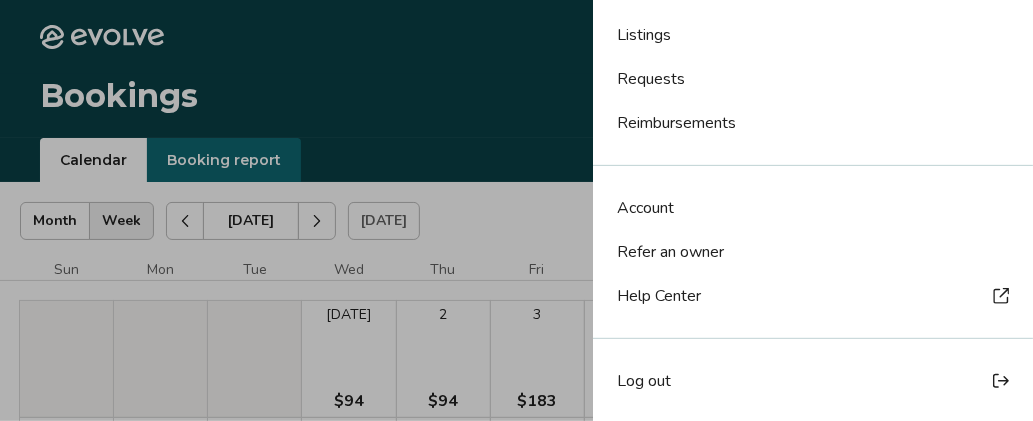 click on "Help Center" at bounding box center (659, 296) 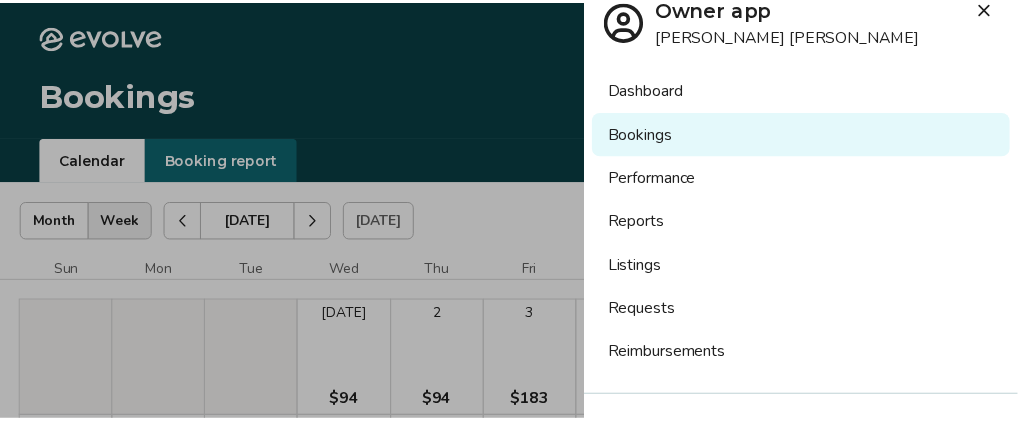 scroll, scrollTop: 0, scrollLeft: 0, axis: both 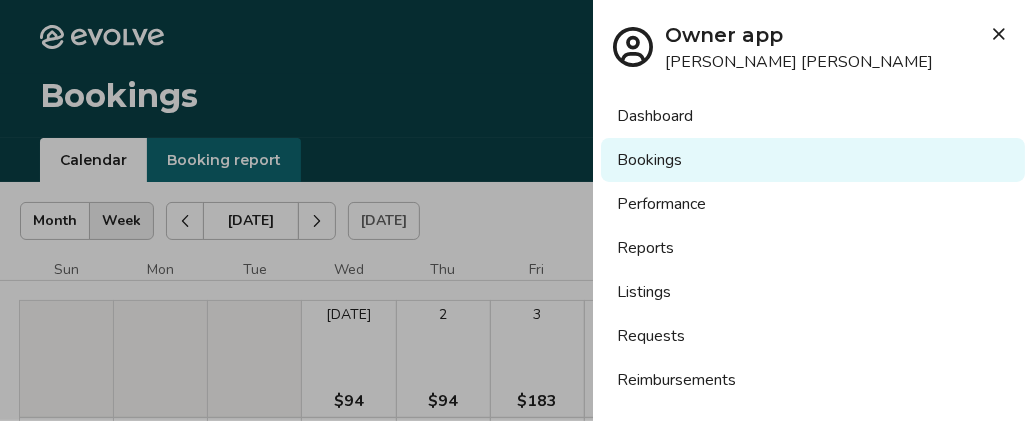 click at bounding box center [516, 210] 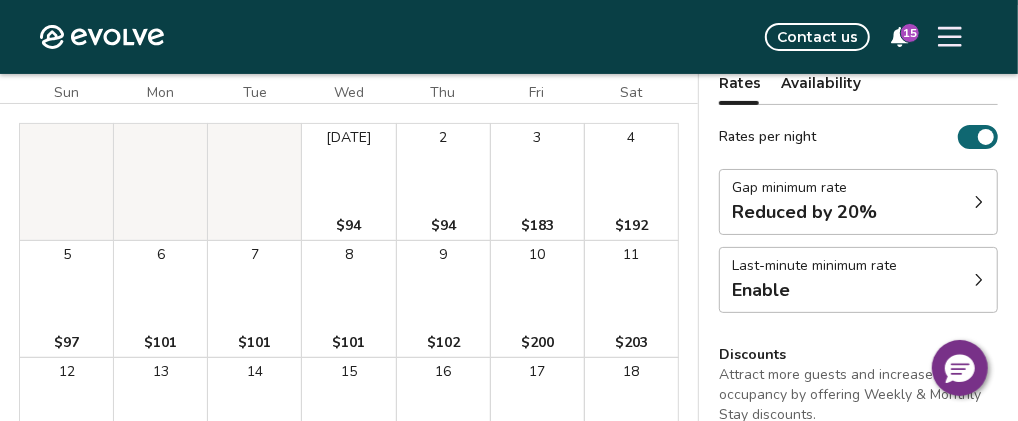 scroll, scrollTop: 0, scrollLeft: 0, axis: both 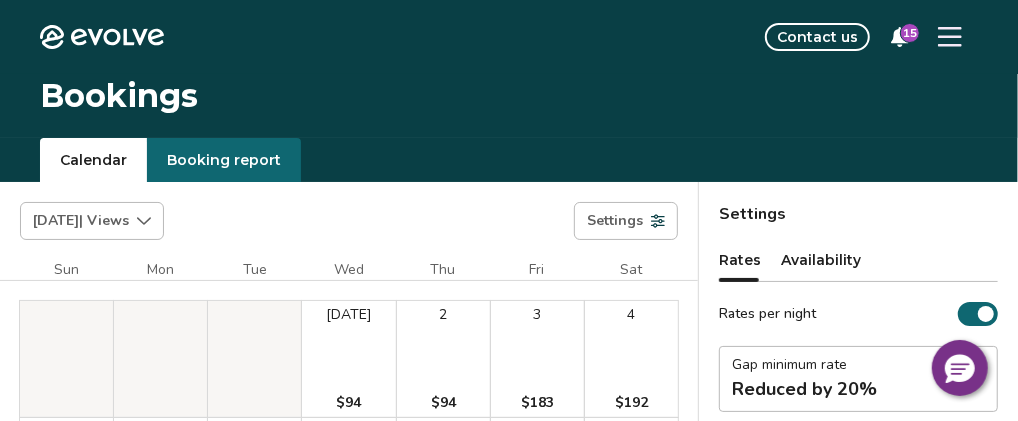 click on "Booking report" at bounding box center [224, 160] 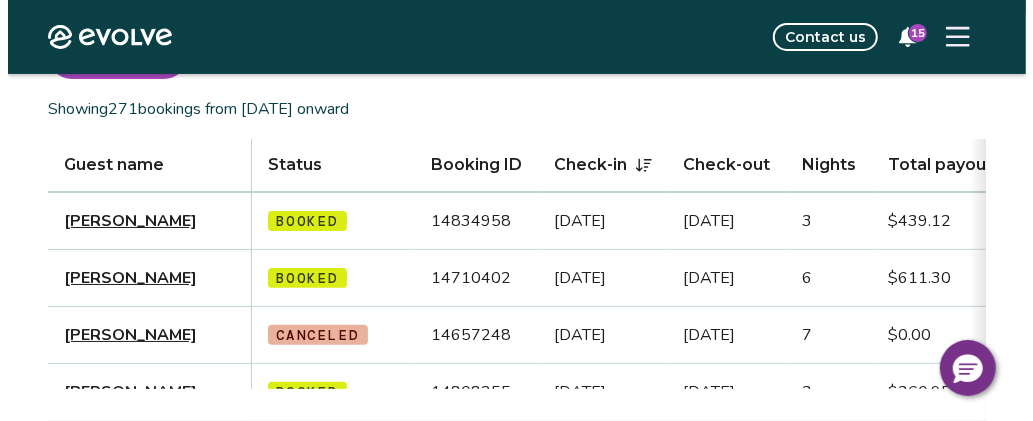 scroll, scrollTop: 0, scrollLeft: 0, axis: both 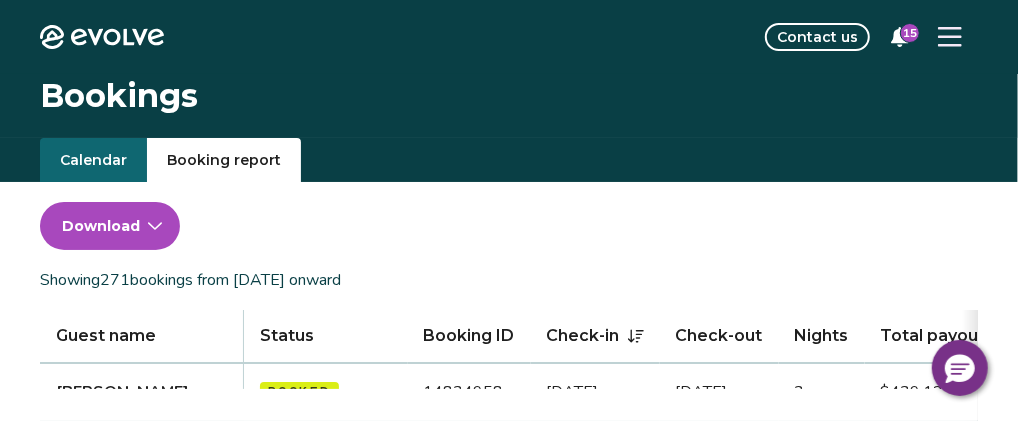 click 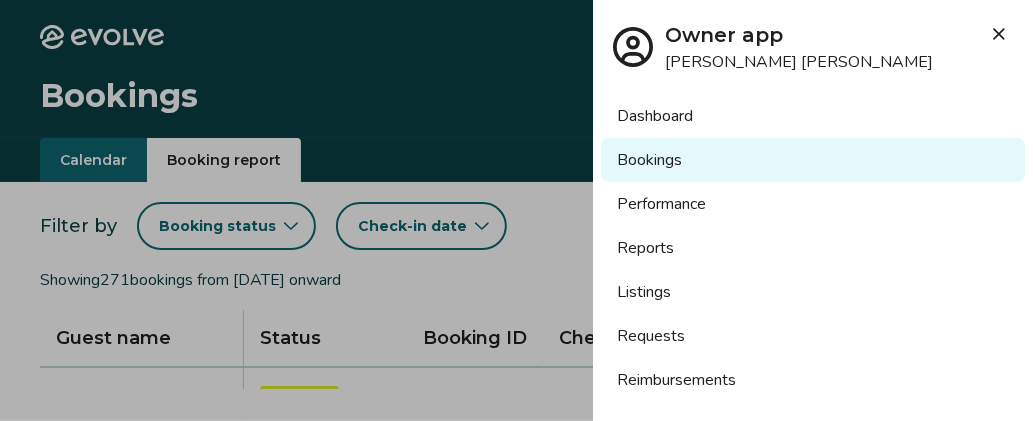click on "Dashboard" at bounding box center [813, 116] 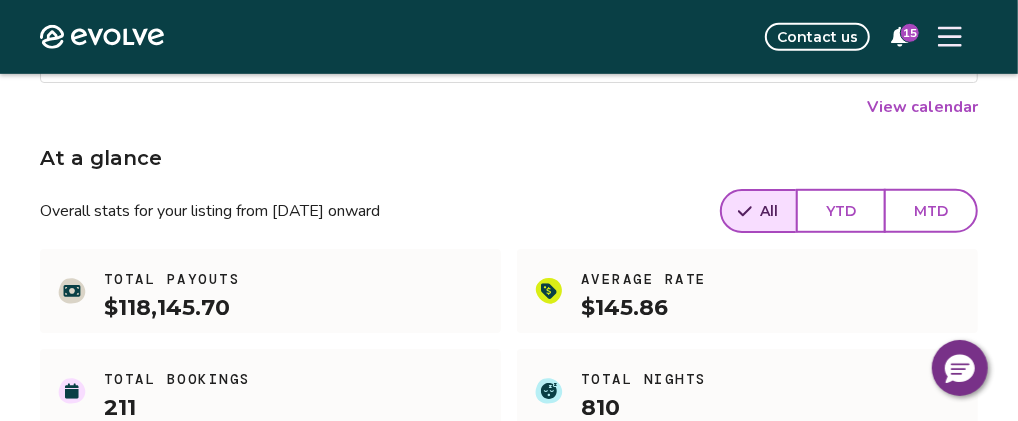 scroll, scrollTop: 512, scrollLeft: 0, axis: vertical 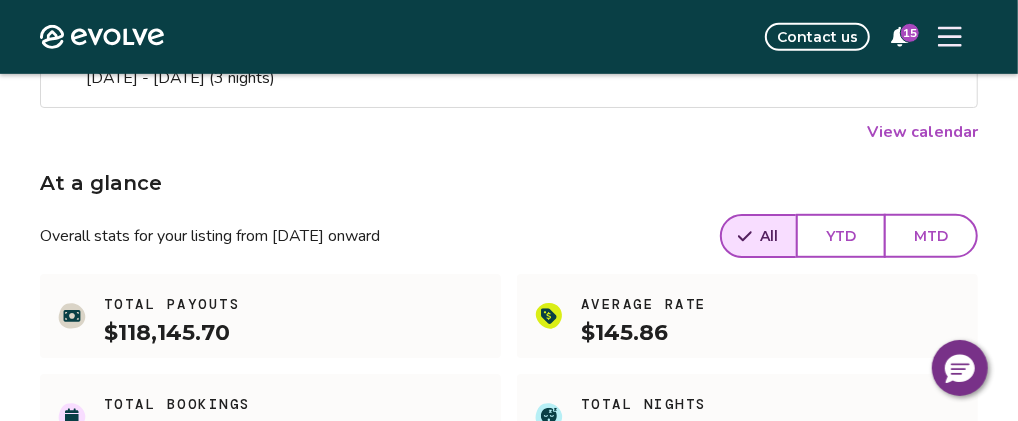 click on "View calendar" at bounding box center (922, 132) 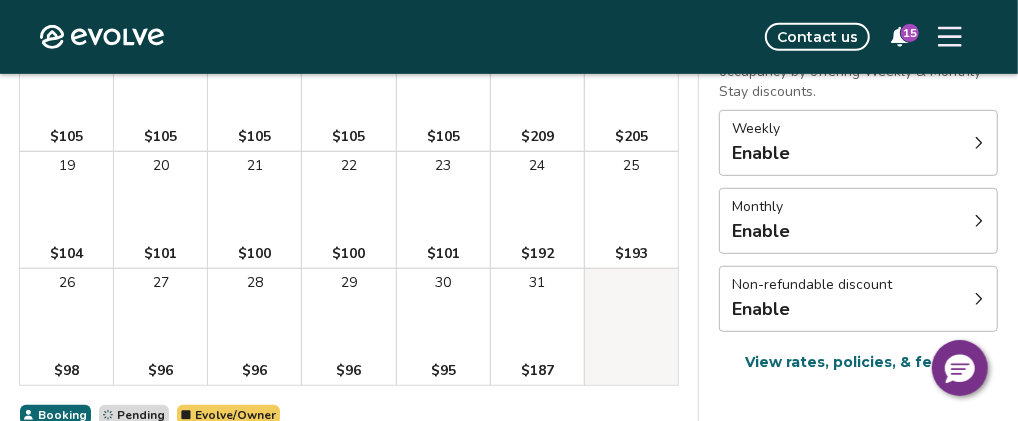 scroll, scrollTop: 600, scrollLeft: 0, axis: vertical 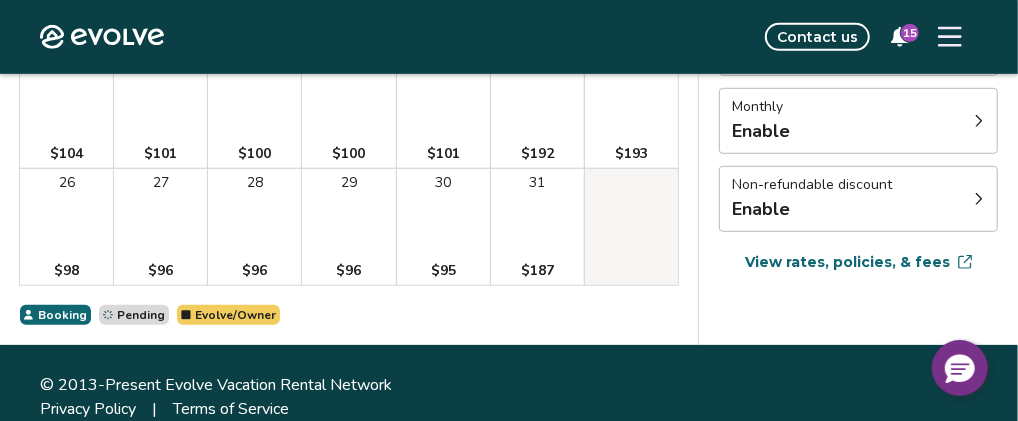 click on "Evolve/Owner" at bounding box center [235, 315] 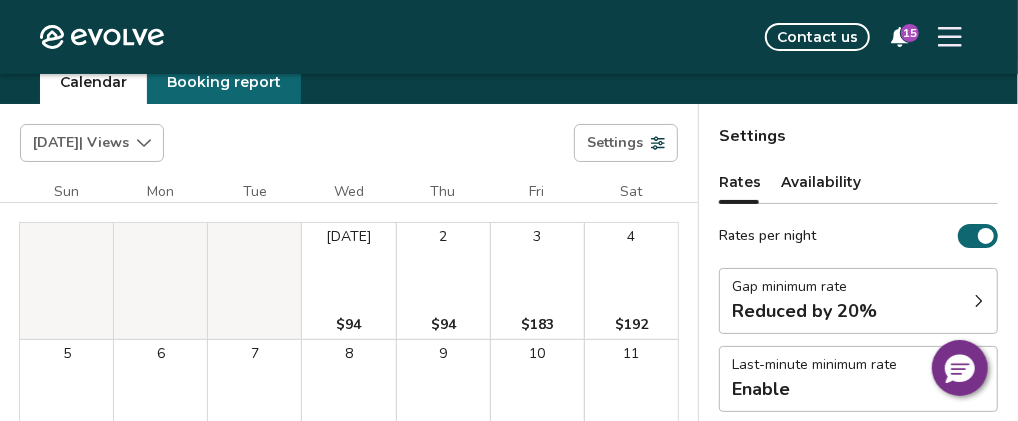 scroll, scrollTop: 12, scrollLeft: 0, axis: vertical 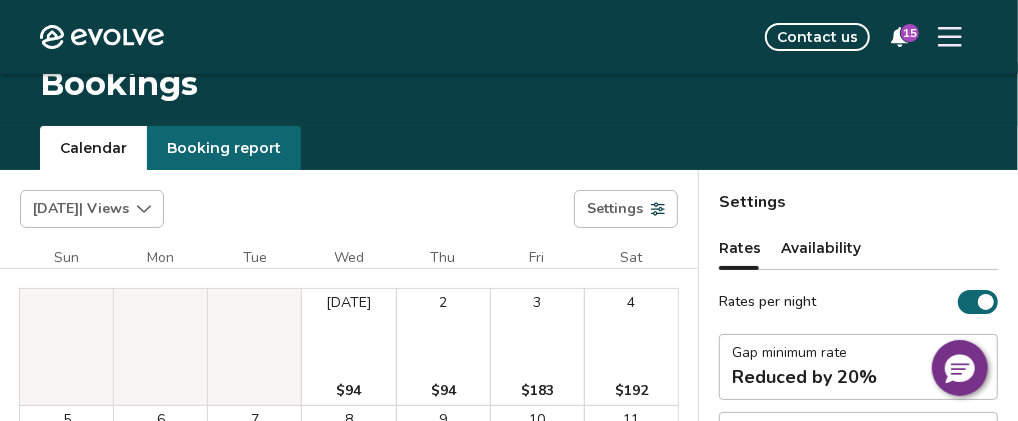 click on "Booking report" at bounding box center [224, 148] 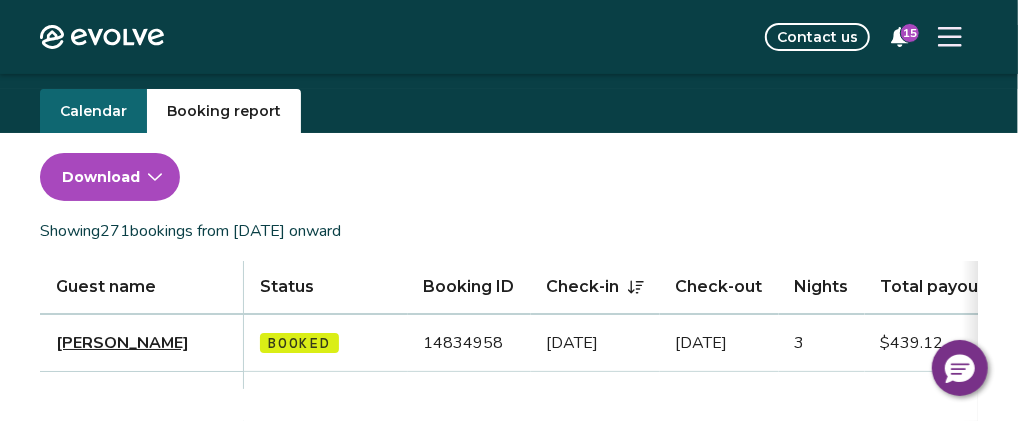 scroll, scrollTop: 0, scrollLeft: 0, axis: both 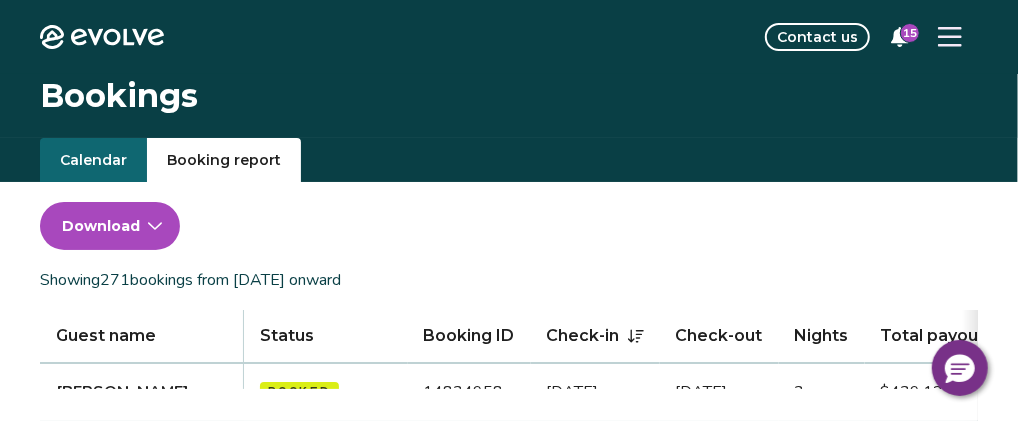 click on "Calendar" at bounding box center (93, 160) 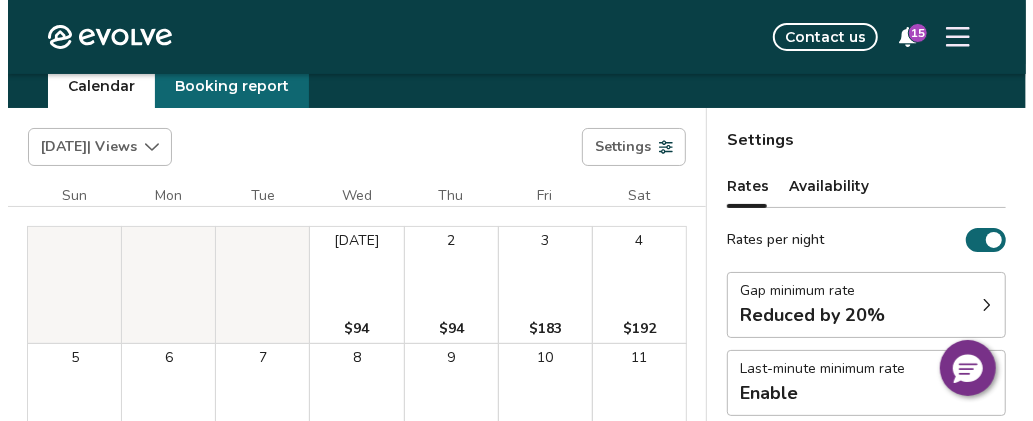 scroll, scrollTop: 100, scrollLeft: 0, axis: vertical 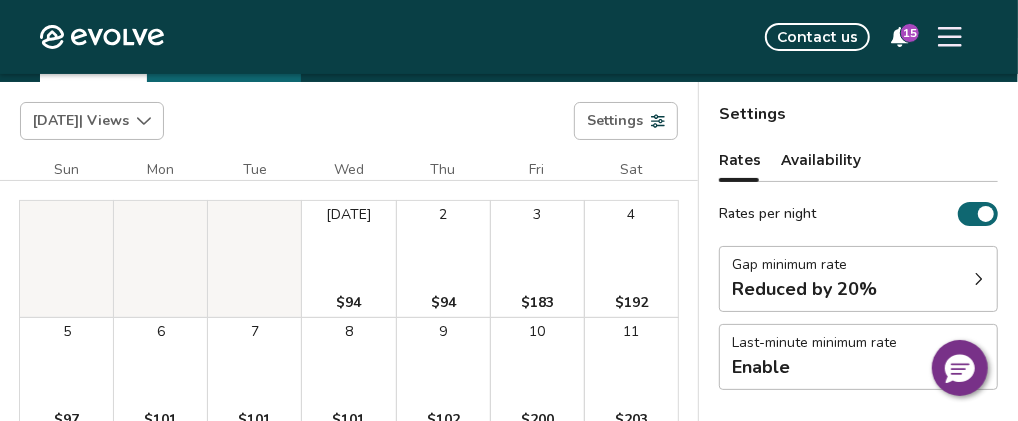 type 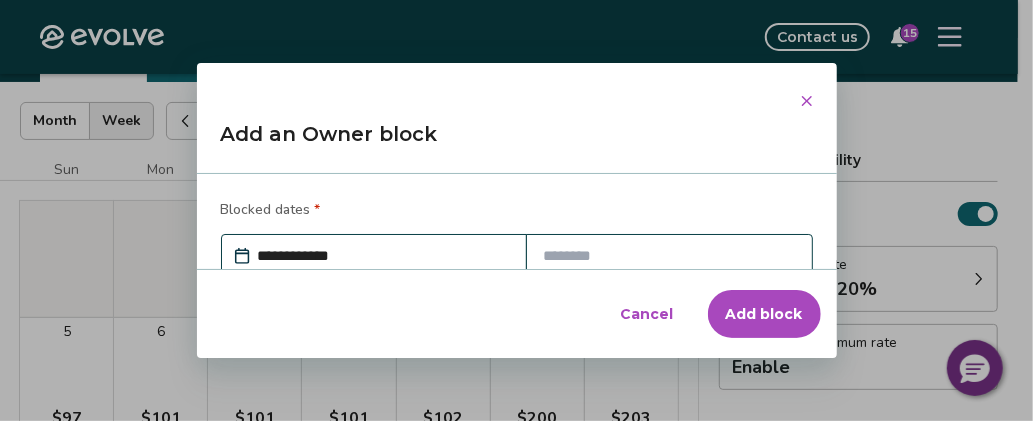 scroll, scrollTop: 121, scrollLeft: 0, axis: vertical 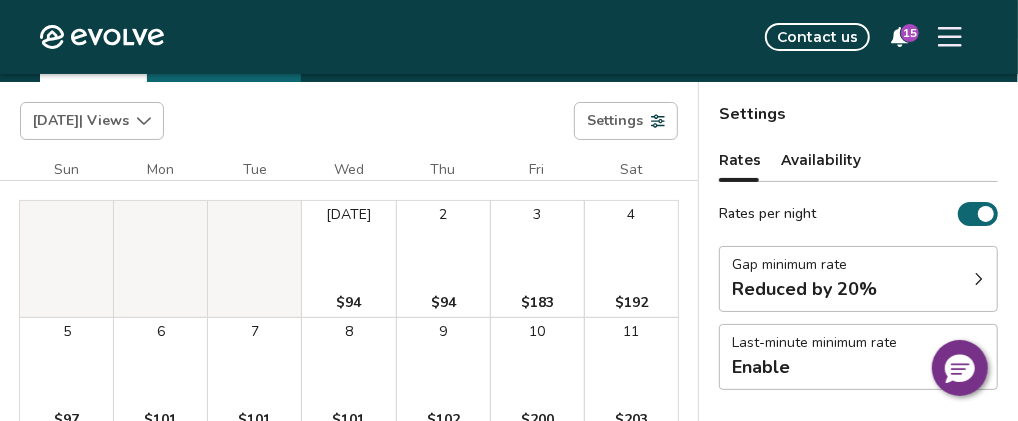 drag, startPoint x: 422, startPoint y: 280, endPoint x: 670, endPoint y: 309, distance: 249.6898 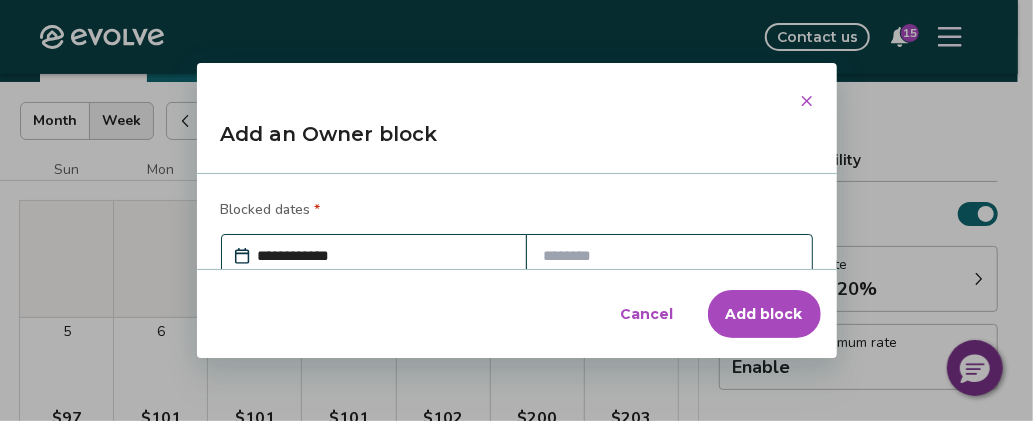 scroll, scrollTop: 121, scrollLeft: 0, axis: vertical 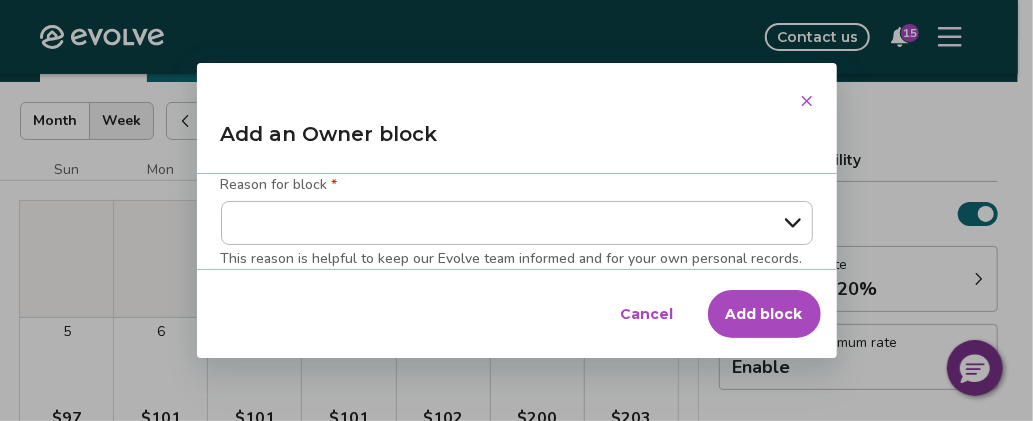 click on "**********" at bounding box center [517, 223] 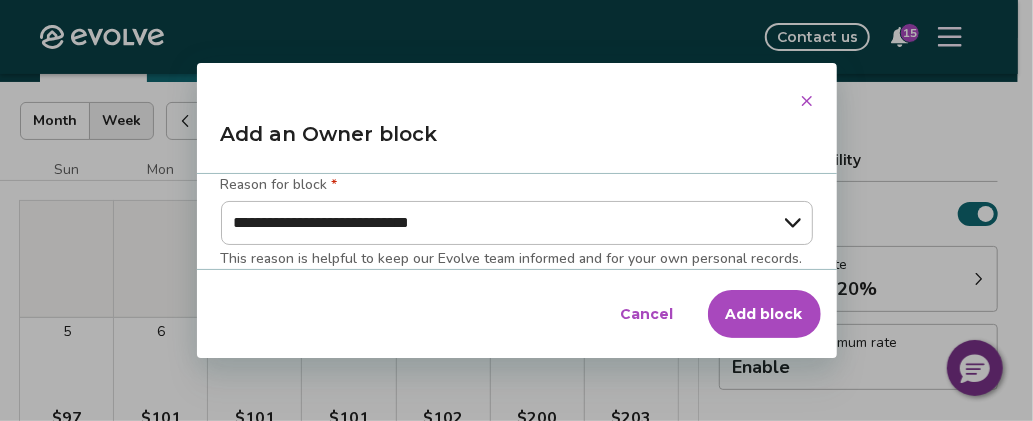 click on "**********" at bounding box center [517, 223] 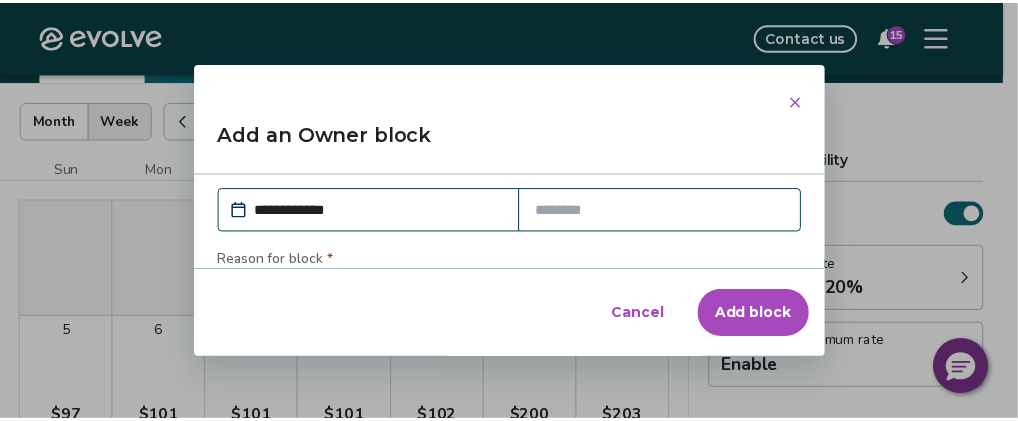 scroll, scrollTop: 0, scrollLeft: 0, axis: both 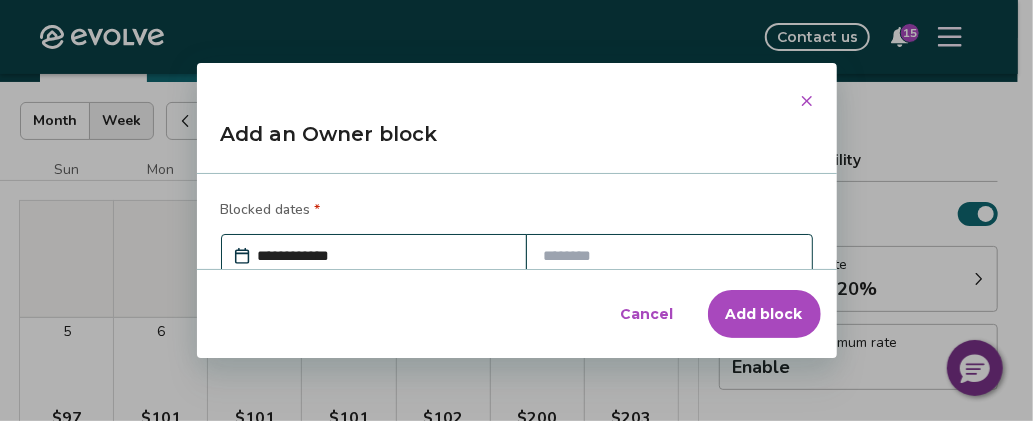click at bounding box center [669, 256] 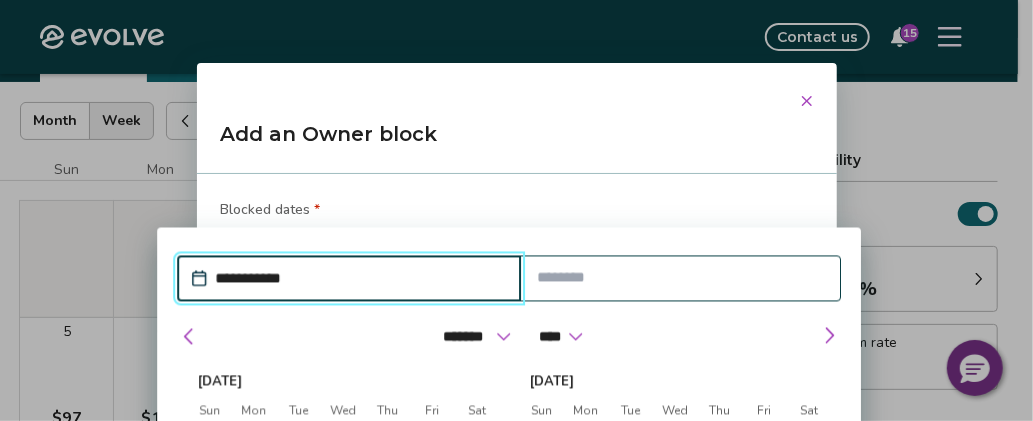 click on "Sat" at bounding box center (476, 411) 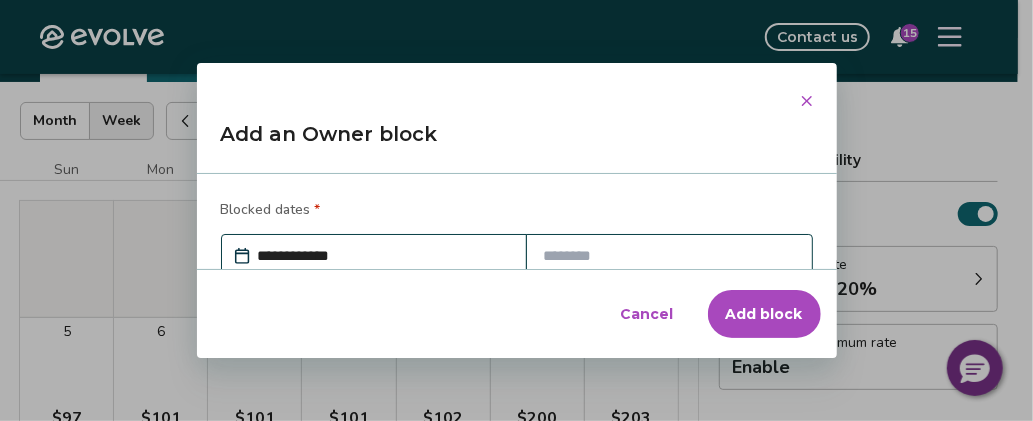 click on "Blocked dates   *" at bounding box center [517, 212] 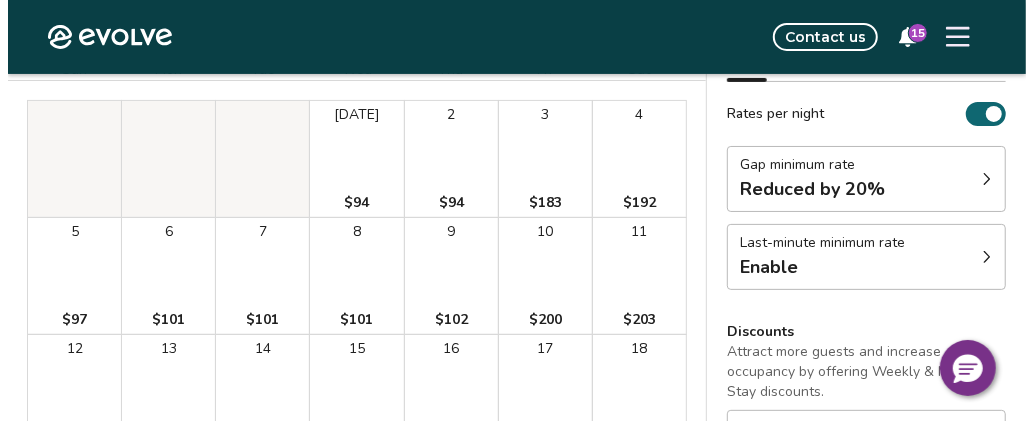 scroll, scrollTop: 0, scrollLeft: 0, axis: both 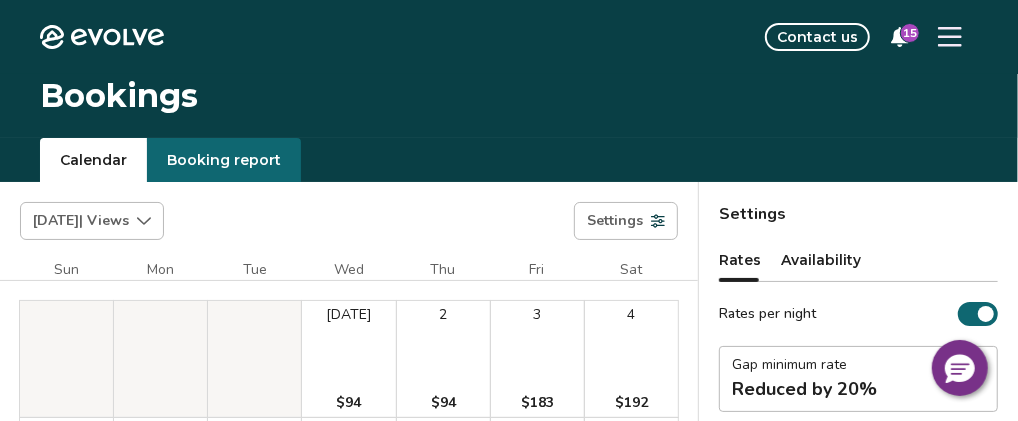 click 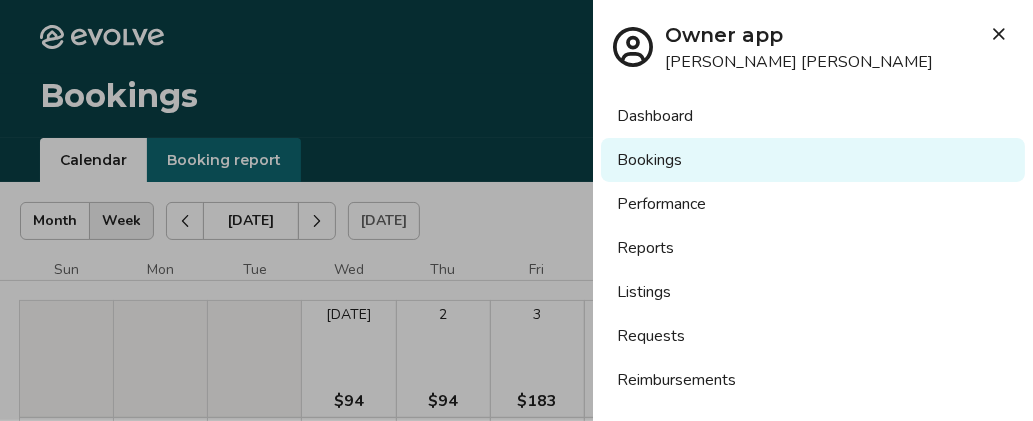 click on "Dashboard" at bounding box center (813, 116) 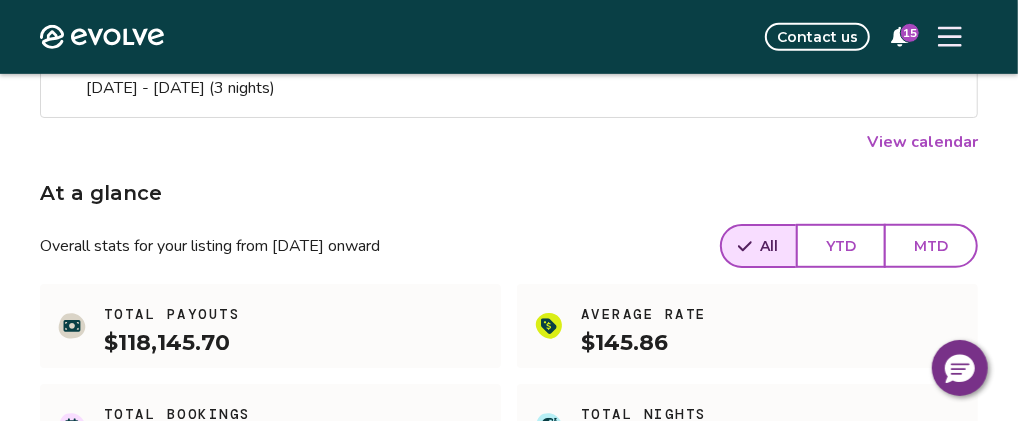 scroll, scrollTop: 412, scrollLeft: 0, axis: vertical 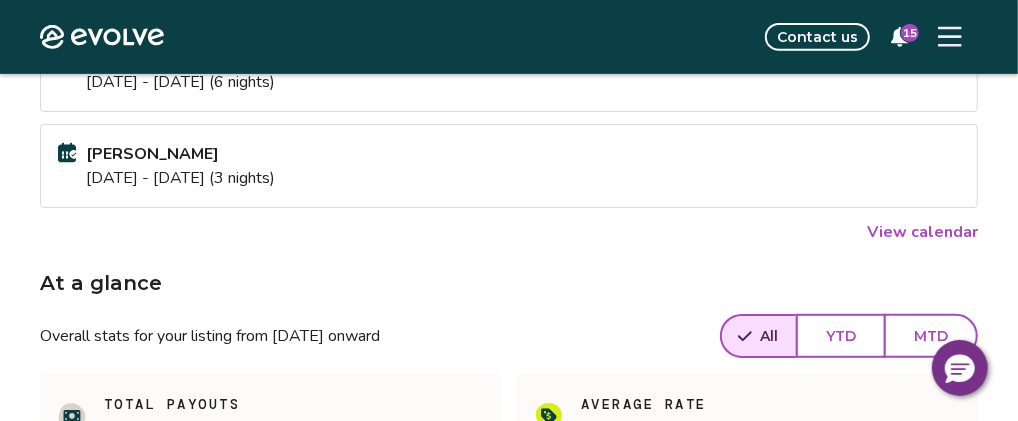 click on "View calendar" at bounding box center [922, 232] 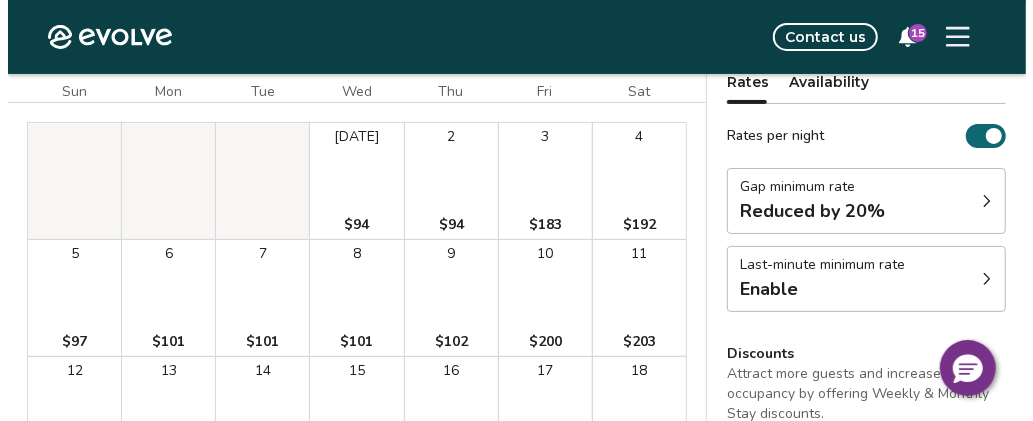 scroll, scrollTop: 200, scrollLeft: 0, axis: vertical 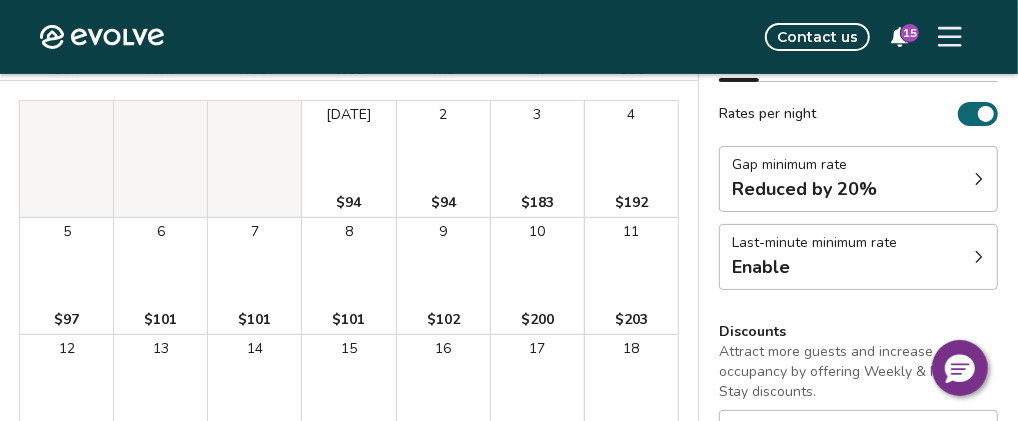 type 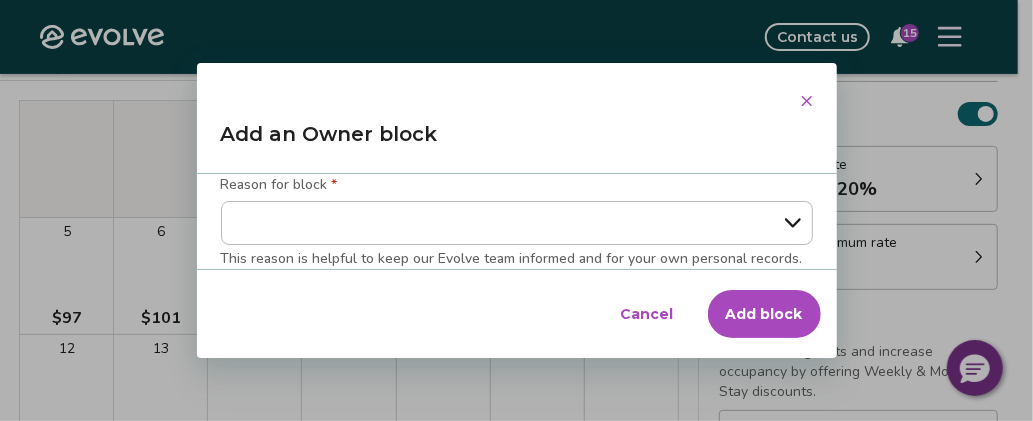 scroll, scrollTop: 21, scrollLeft: 0, axis: vertical 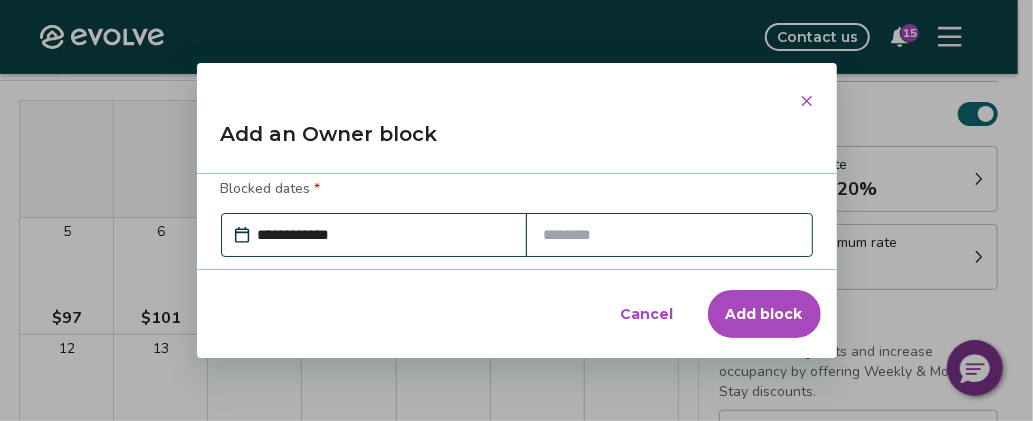 click on "Cancel" at bounding box center (647, 314) 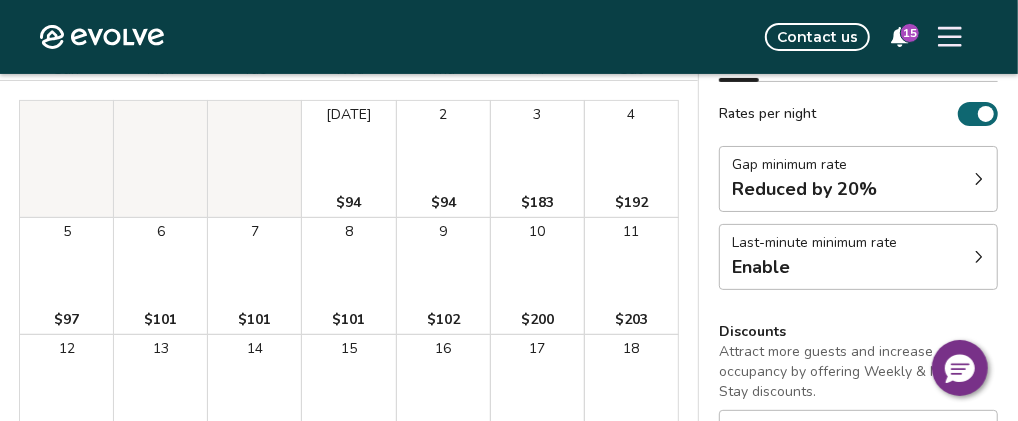 click on "2 $94" at bounding box center (443, 159) 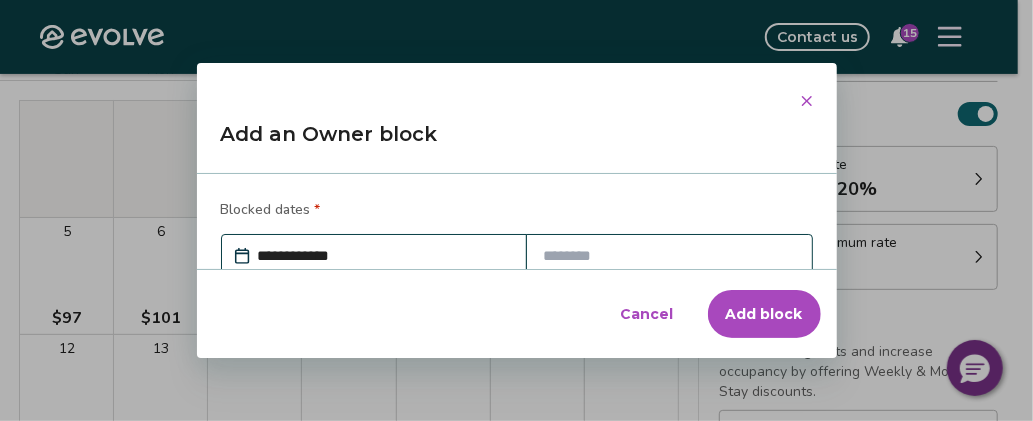 scroll, scrollTop: 121, scrollLeft: 0, axis: vertical 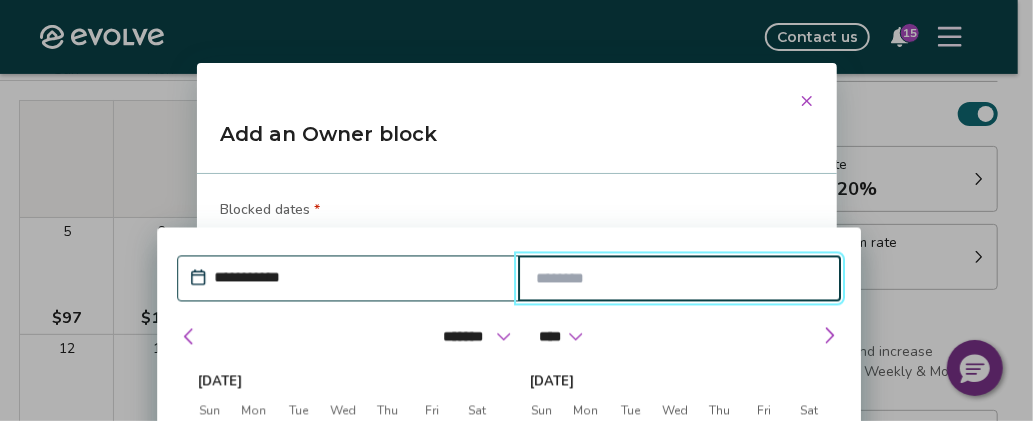 click at bounding box center (679, 279) 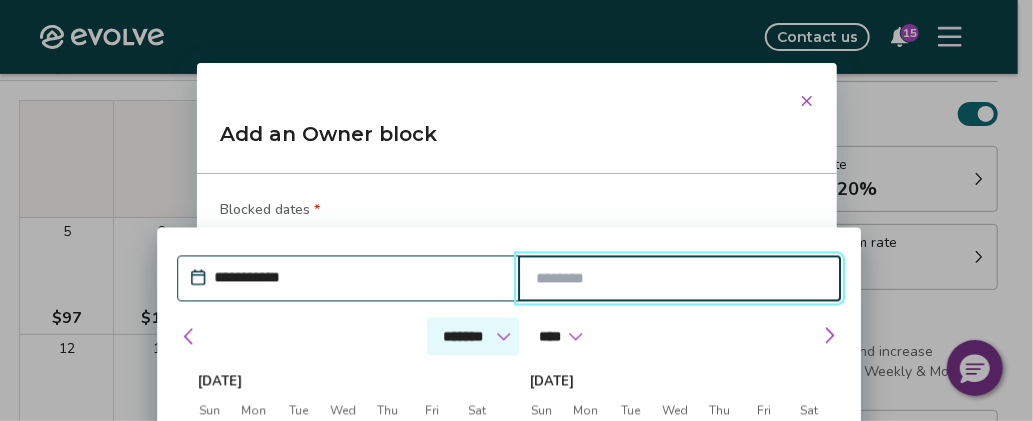 drag, startPoint x: 601, startPoint y: 291, endPoint x: 432, endPoint y: 330, distance: 173.44164 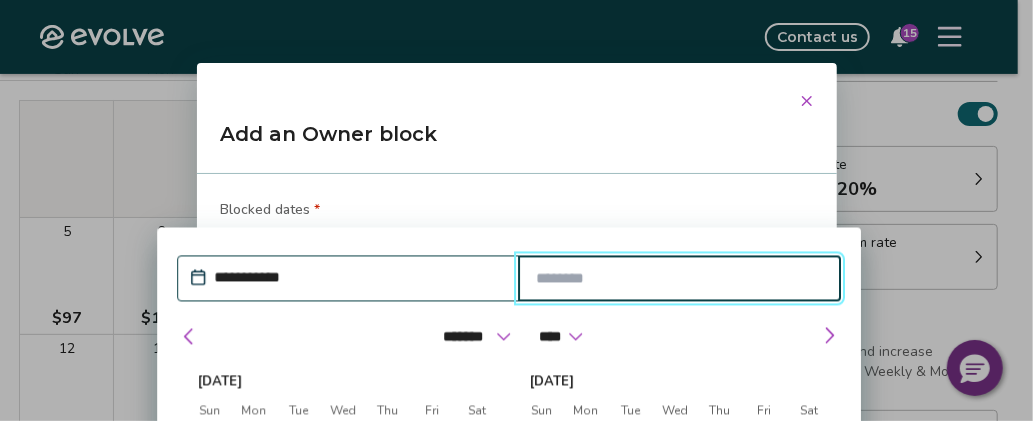 click on "******* ******** ***** ***** *** **** **** ****** ********* ******* ******** ********" at bounding box center [473, 337] 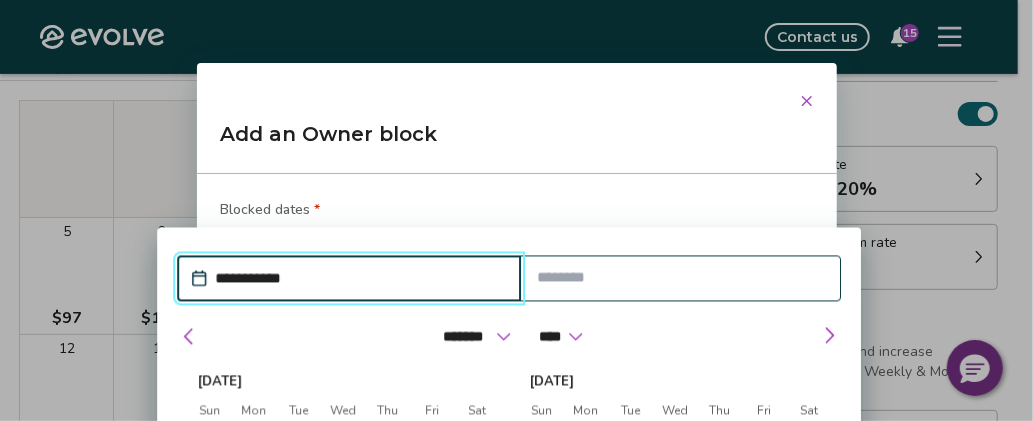 click on "**********" at bounding box center [359, 279] 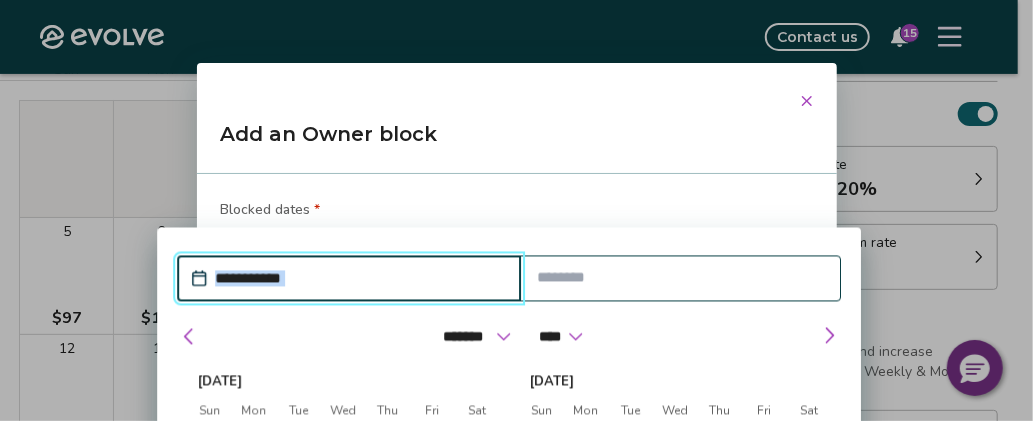 drag, startPoint x: 850, startPoint y: 250, endPoint x: 848, endPoint y: 199, distance: 51.0392 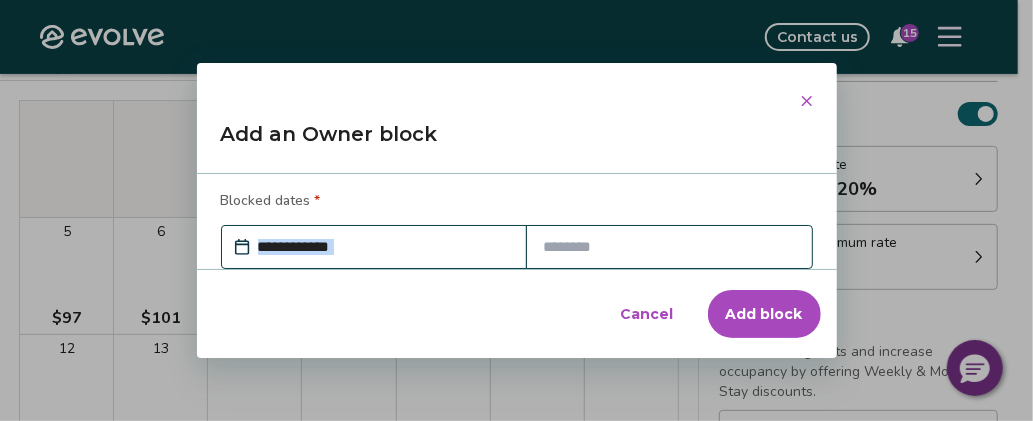 scroll, scrollTop: 0, scrollLeft: 0, axis: both 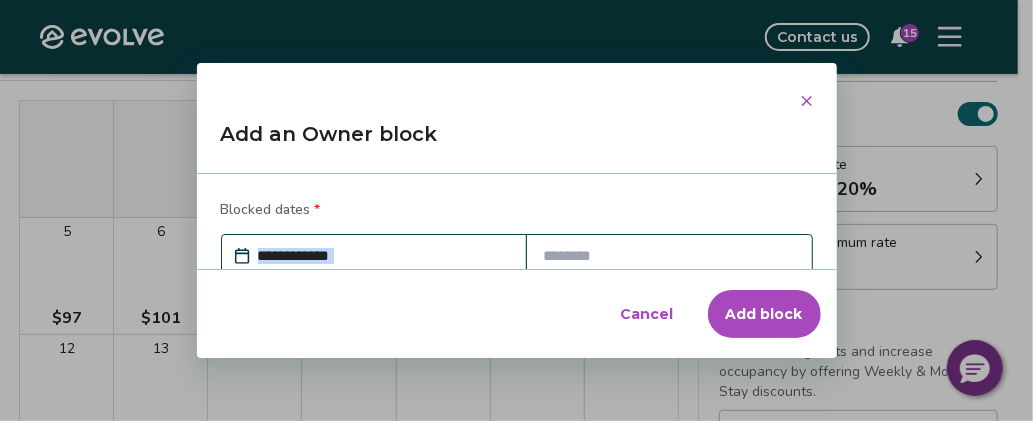 click on "Cancel" at bounding box center [647, 314] 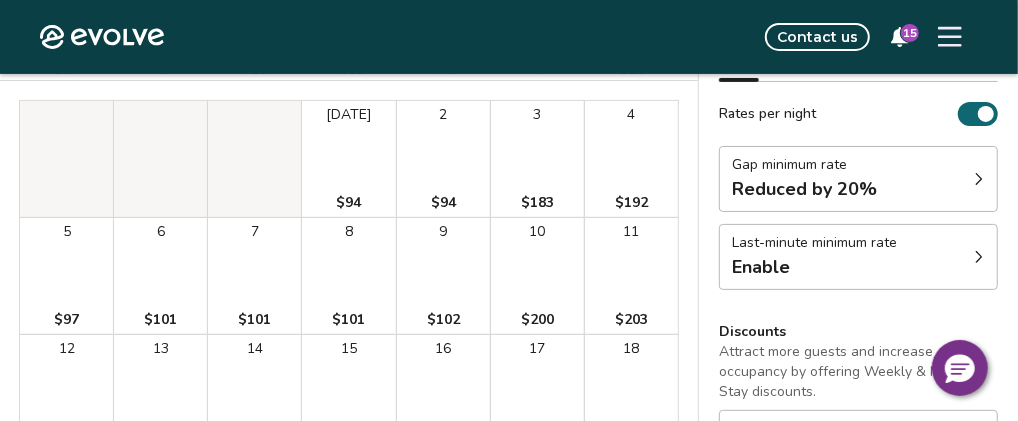 drag, startPoint x: 457, startPoint y: 159, endPoint x: 566, endPoint y: 195, distance: 114.791115 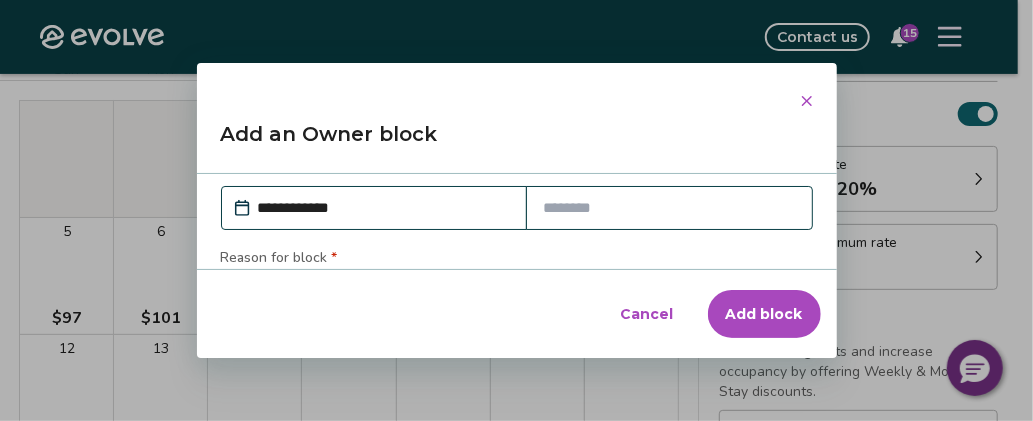 scroll, scrollTop: 0, scrollLeft: 0, axis: both 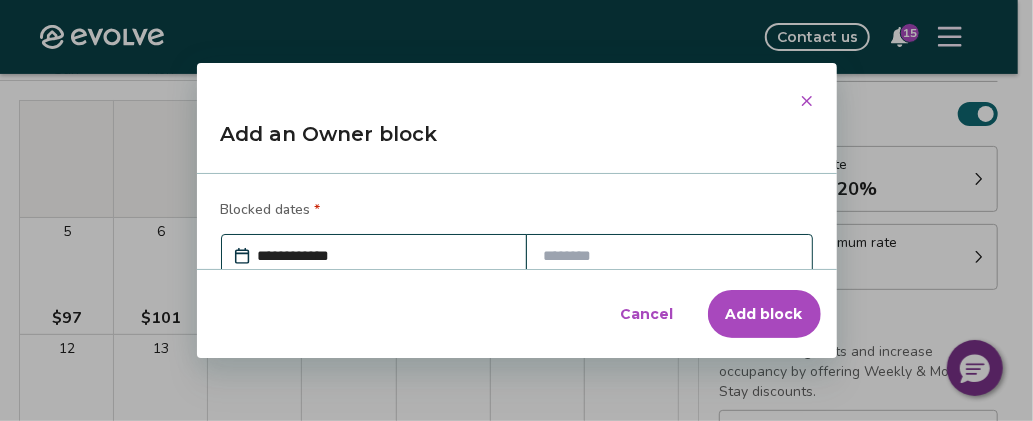 click at bounding box center [669, 256] 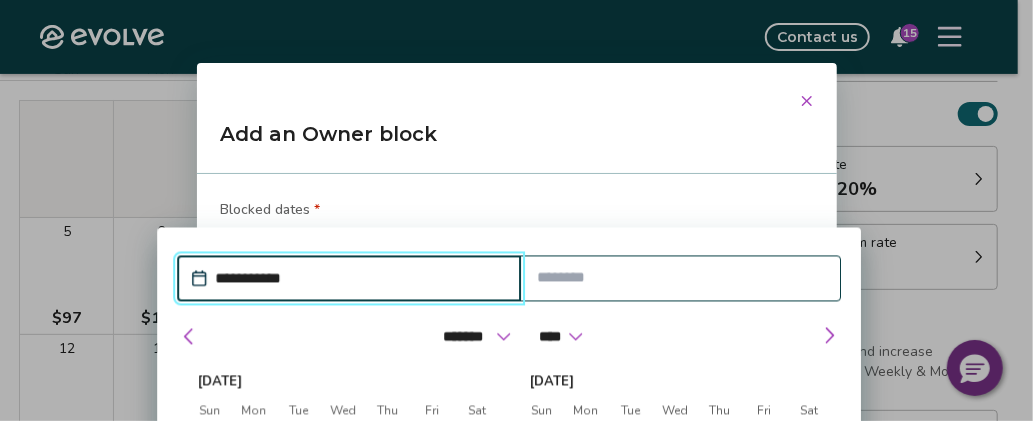 click at bounding box center (680, 278) 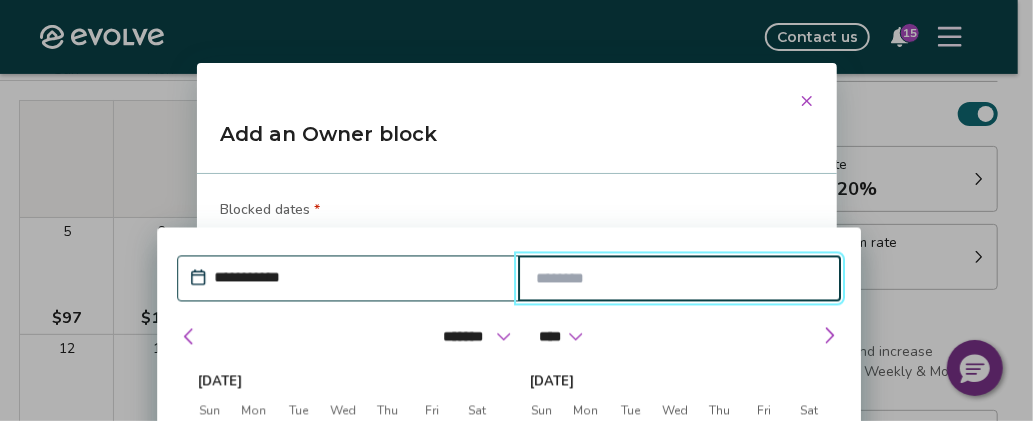 click at bounding box center (679, 279) 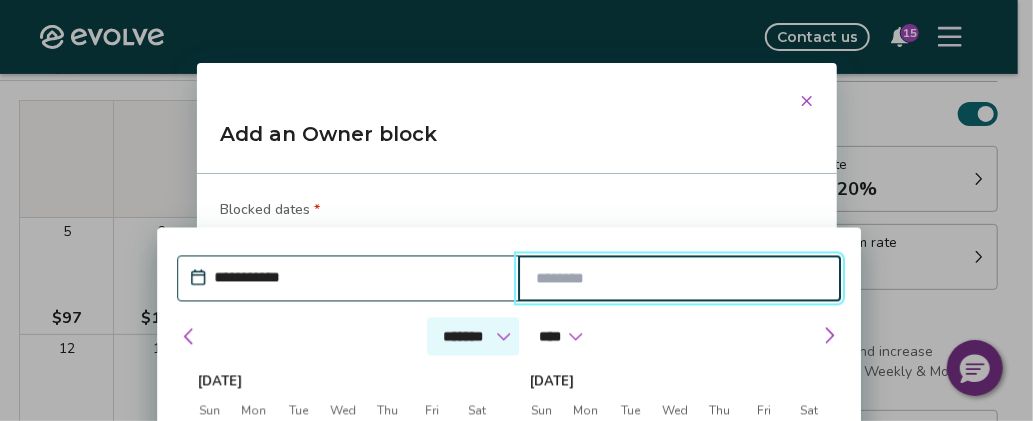 click on "******* ******** ***** ***** *** **** **** ****** ********* ******* ******** ********" at bounding box center [473, 337] 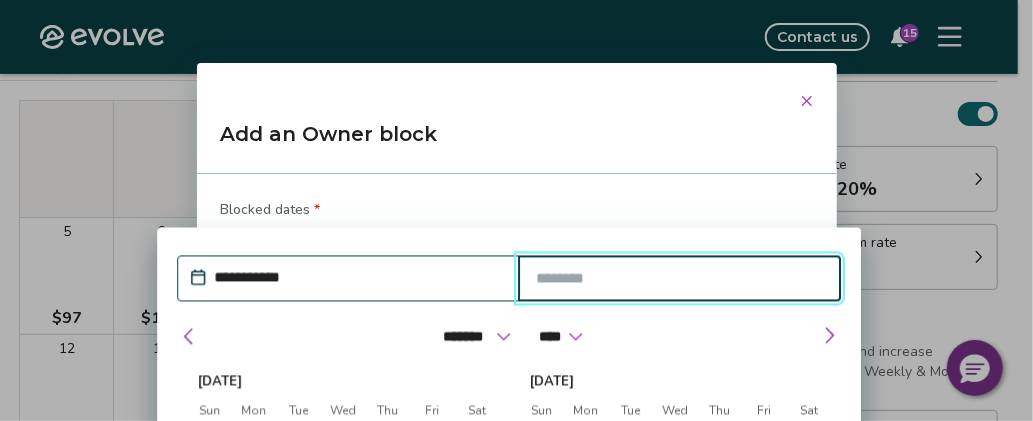 drag, startPoint x: 785, startPoint y: 242, endPoint x: 824, endPoint y: 129, distance: 119.54079 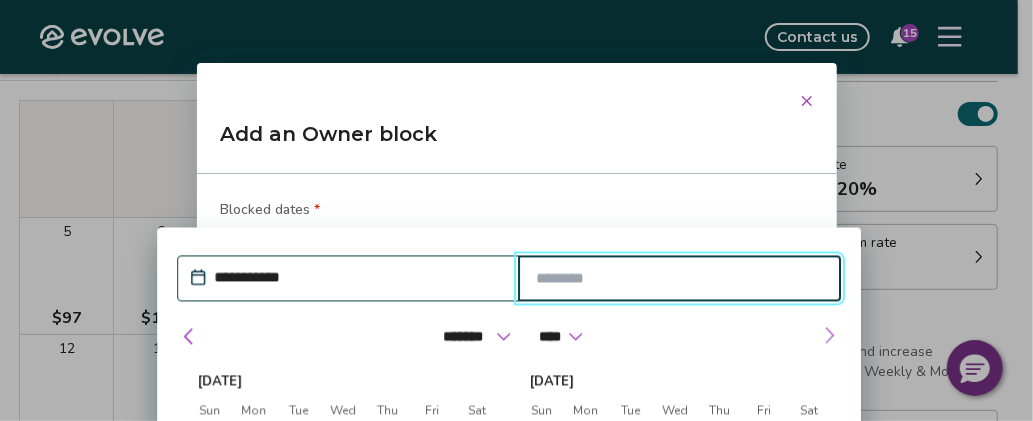 click at bounding box center (829, 336) 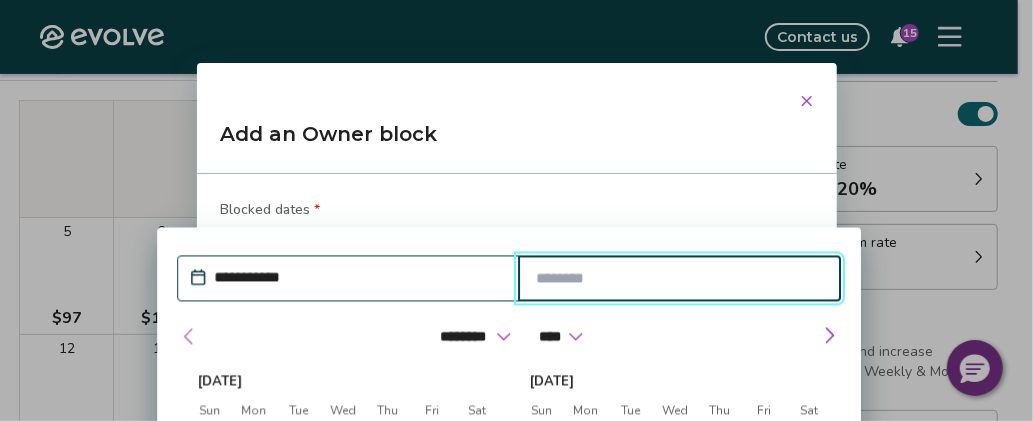 click at bounding box center [189, 337] 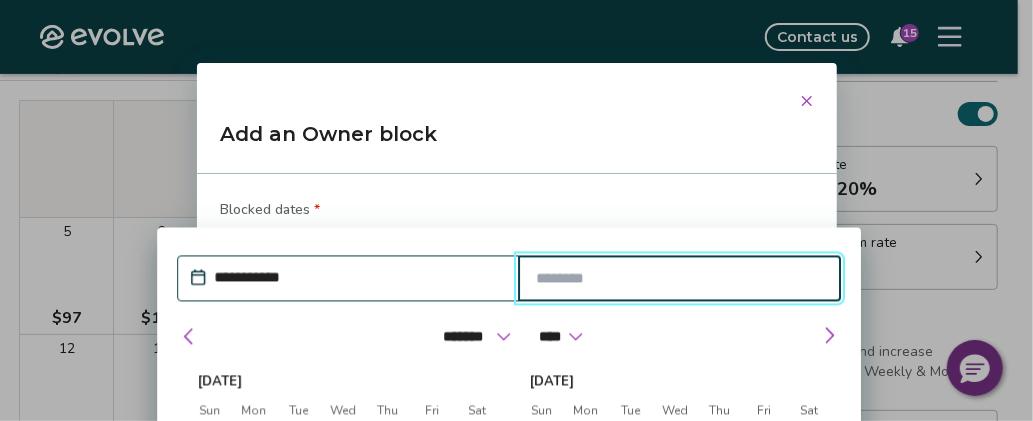 click on "Blocked dates   *" at bounding box center [517, 212] 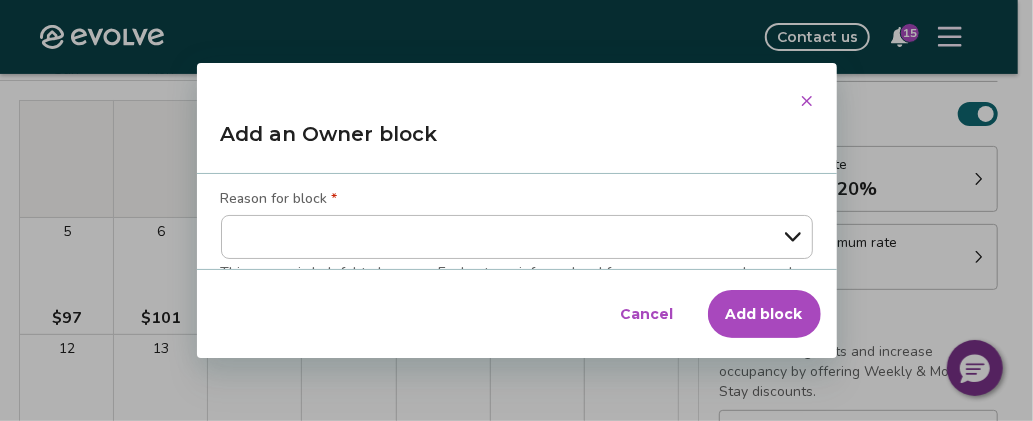 scroll, scrollTop: 119, scrollLeft: 0, axis: vertical 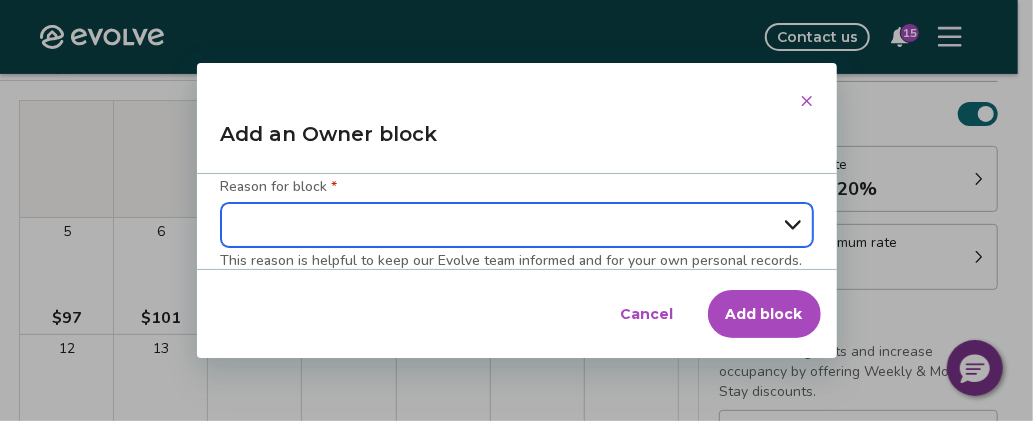 click on "**********" at bounding box center [517, 225] 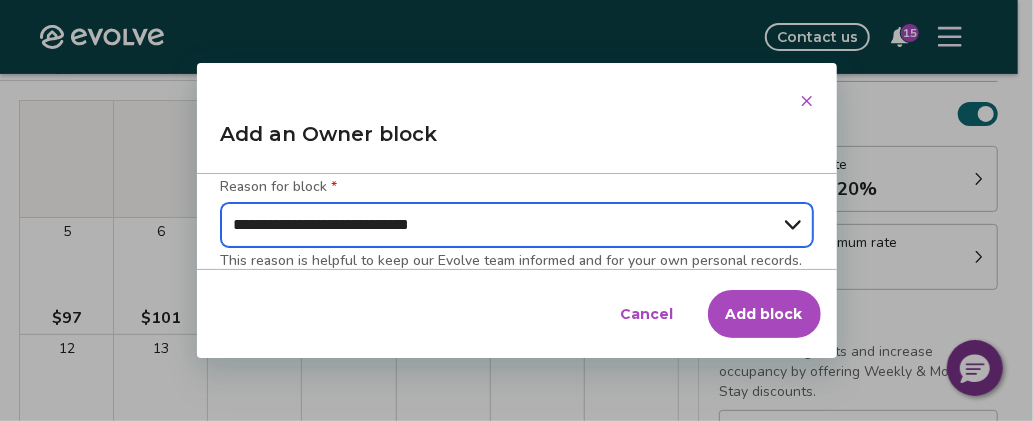 click on "**********" at bounding box center (517, 225) 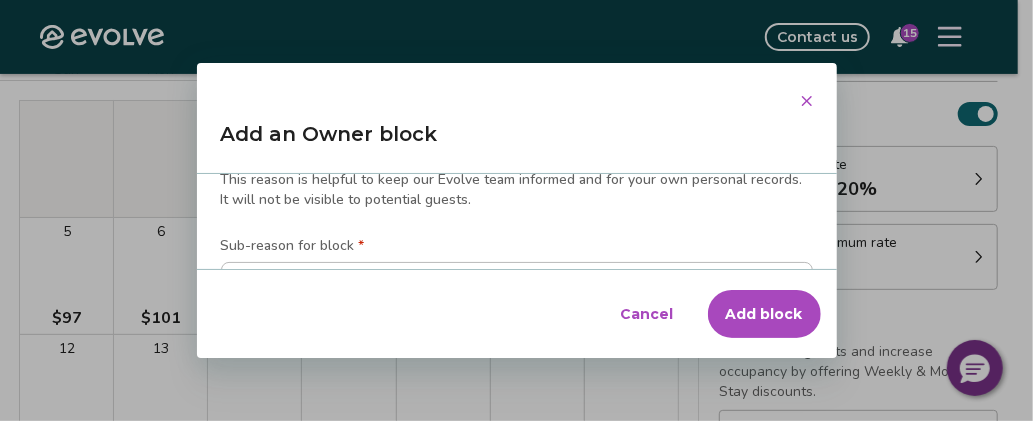 scroll, scrollTop: 239, scrollLeft: 0, axis: vertical 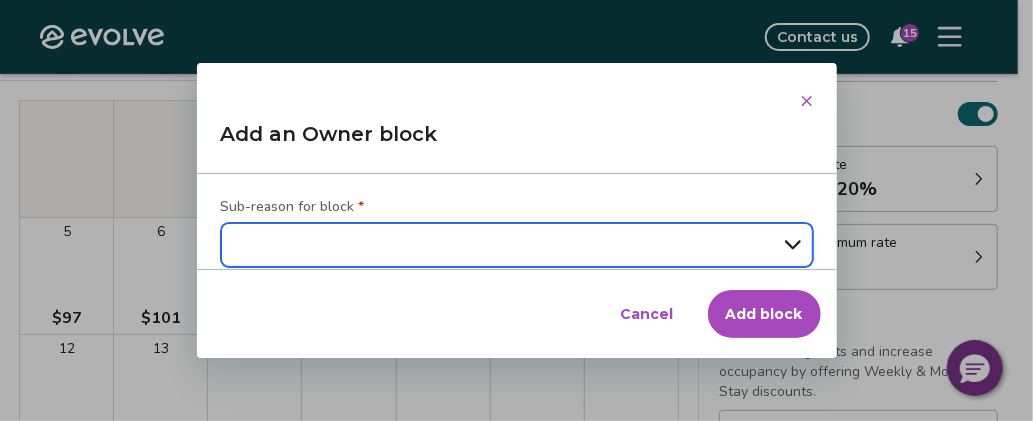 click on "**********" at bounding box center (517, 245) 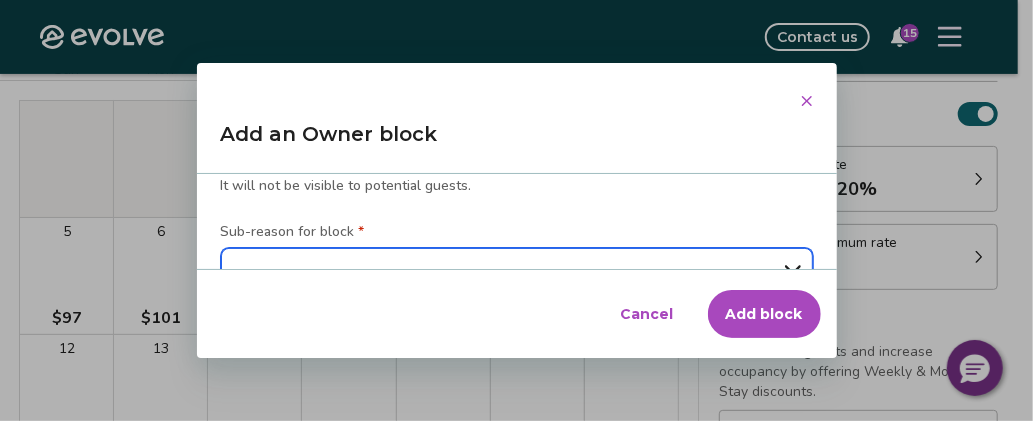 scroll, scrollTop: 239, scrollLeft: 0, axis: vertical 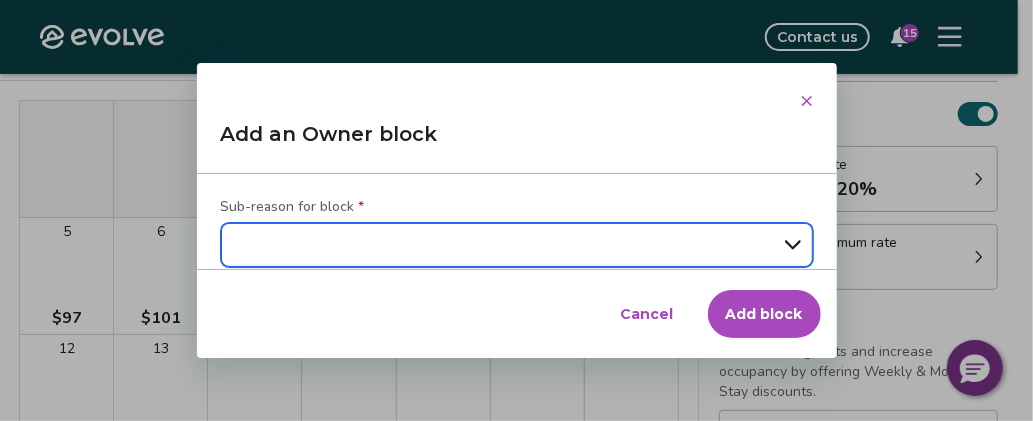 click on "**********" at bounding box center (517, 245) 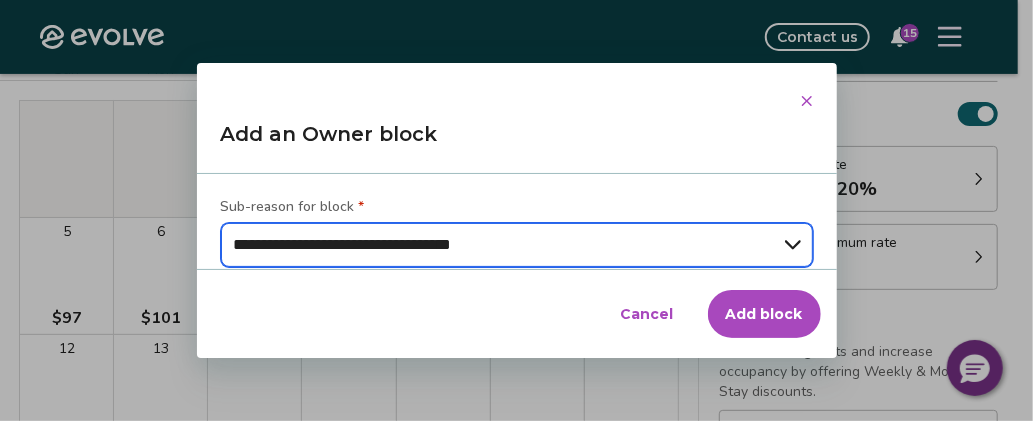 click on "**********" at bounding box center [517, 245] 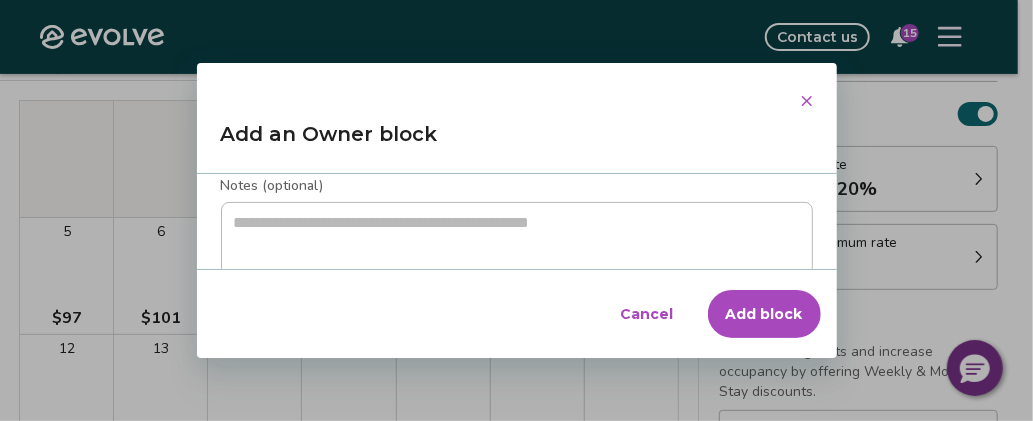 scroll, scrollTop: 360, scrollLeft: 0, axis: vertical 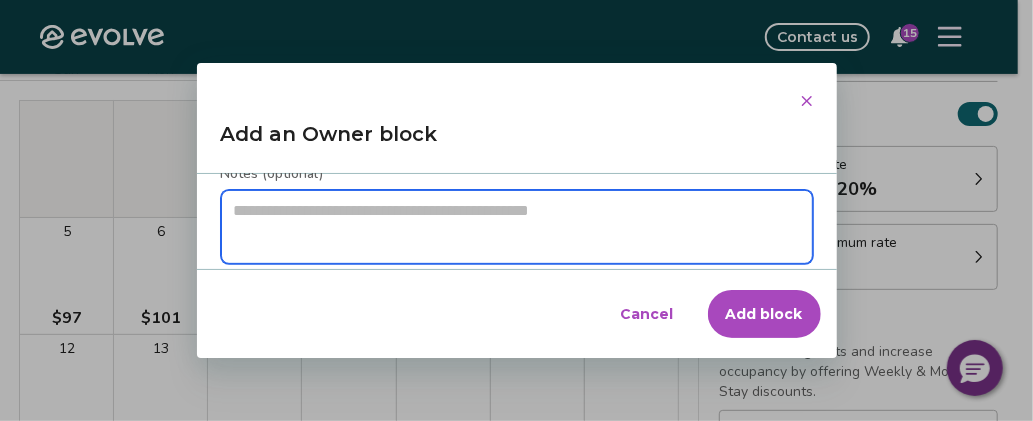 click at bounding box center [517, 227] 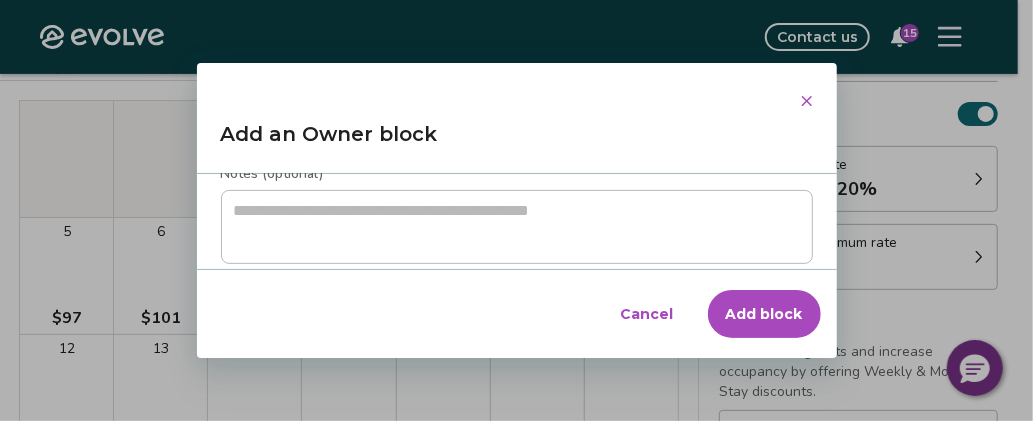 click on "Add block" at bounding box center [764, 314] 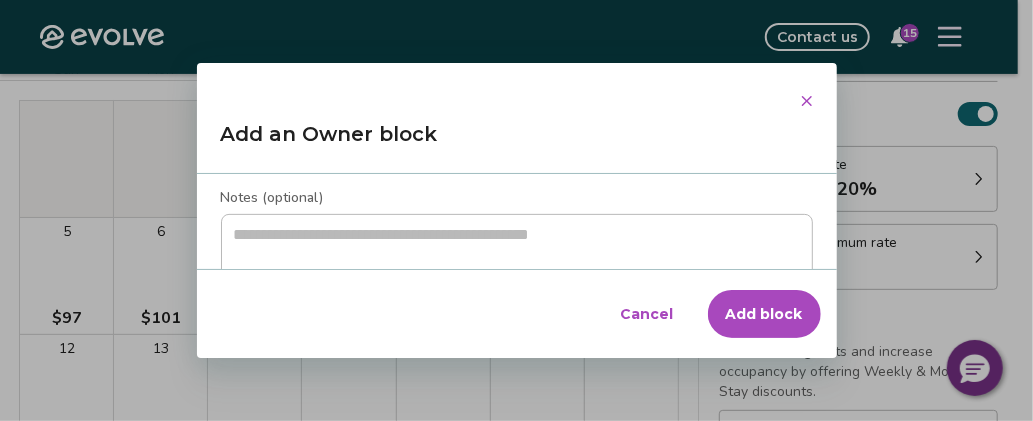 scroll, scrollTop: 384, scrollLeft: 0, axis: vertical 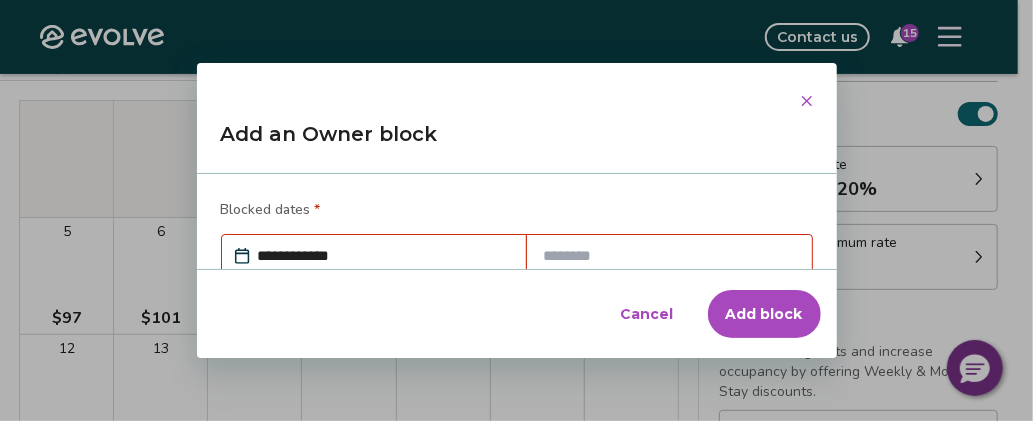 click at bounding box center (669, 256) 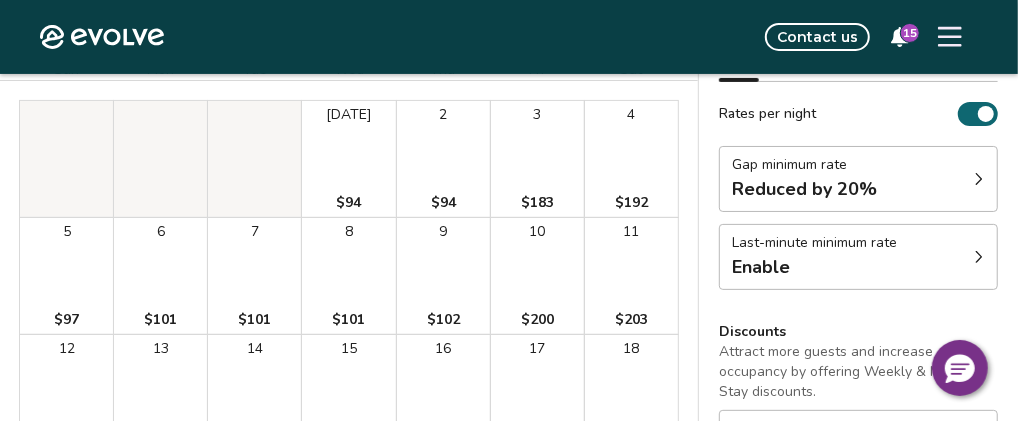 drag, startPoint x: 447, startPoint y: 181, endPoint x: 64, endPoint y: 308, distance: 403.5071 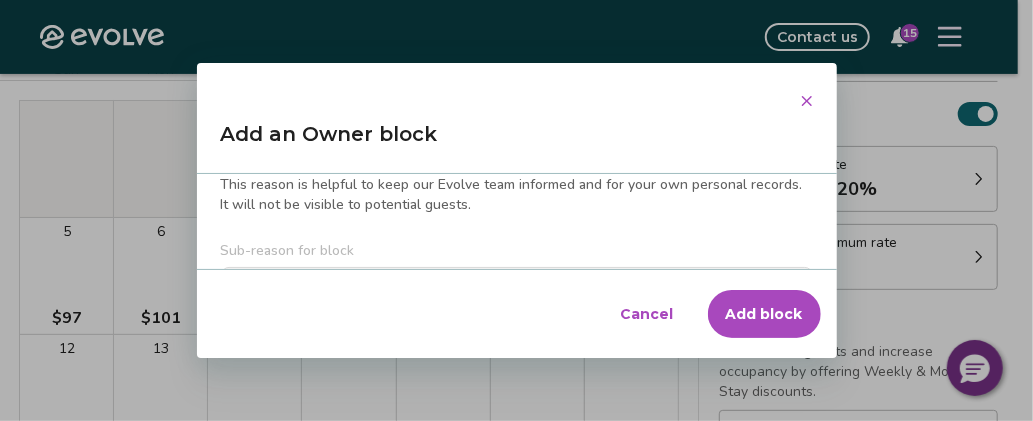 scroll, scrollTop: 200, scrollLeft: 0, axis: vertical 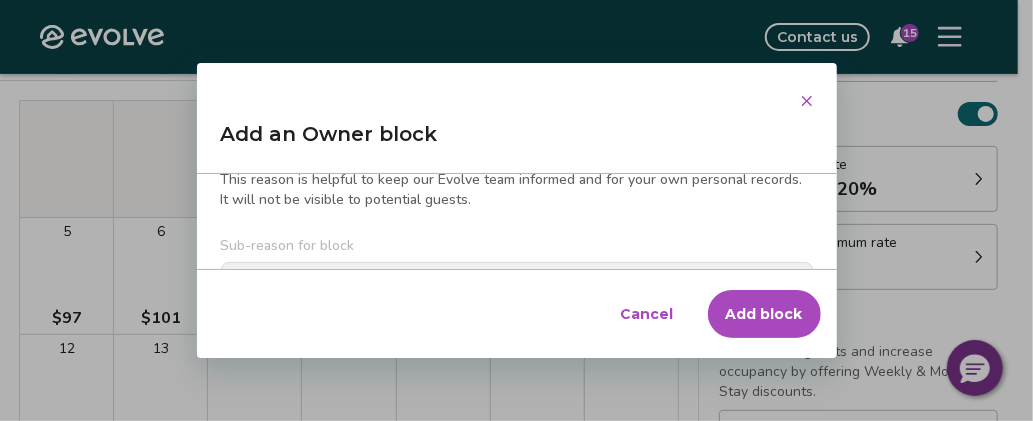 click on "Cancel" at bounding box center (647, 314) 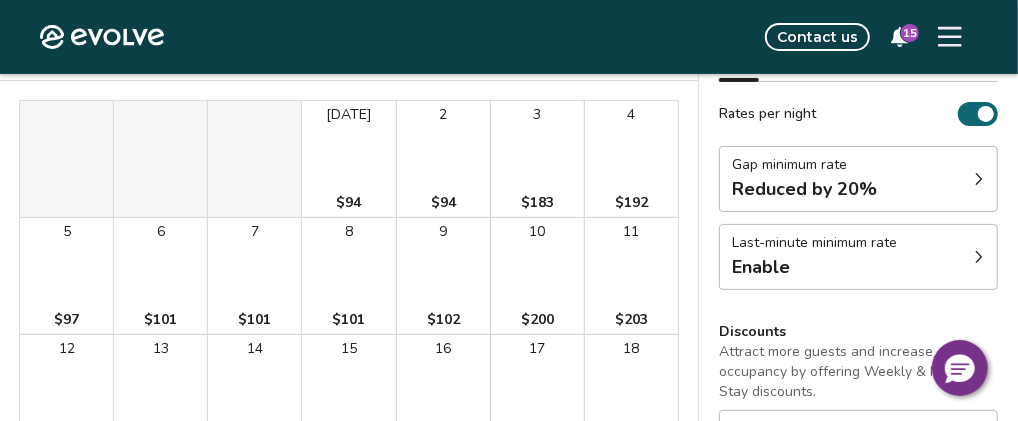 click on "2 $94" at bounding box center [443, 159] 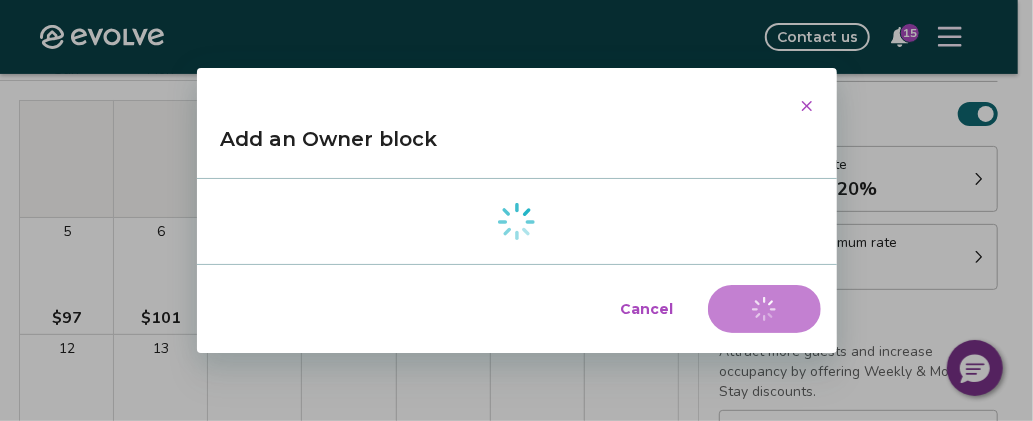 type on "*" 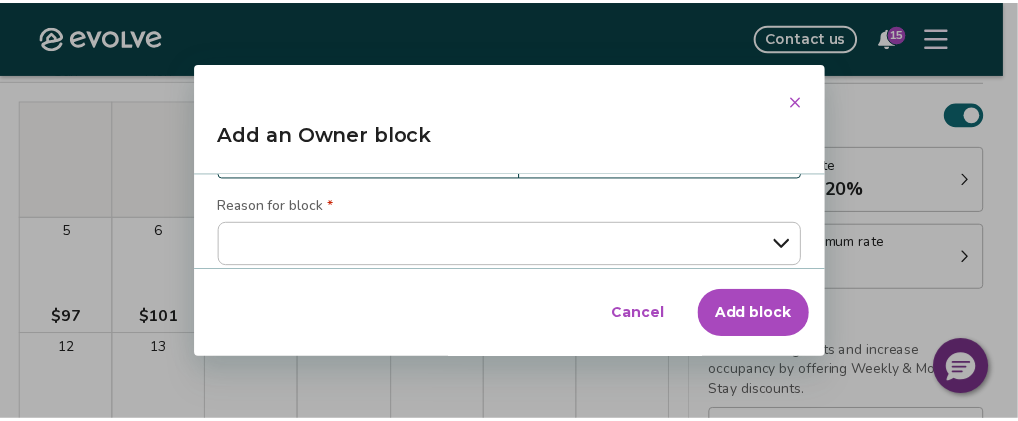 scroll, scrollTop: 0, scrollLeft: 0, axis: both 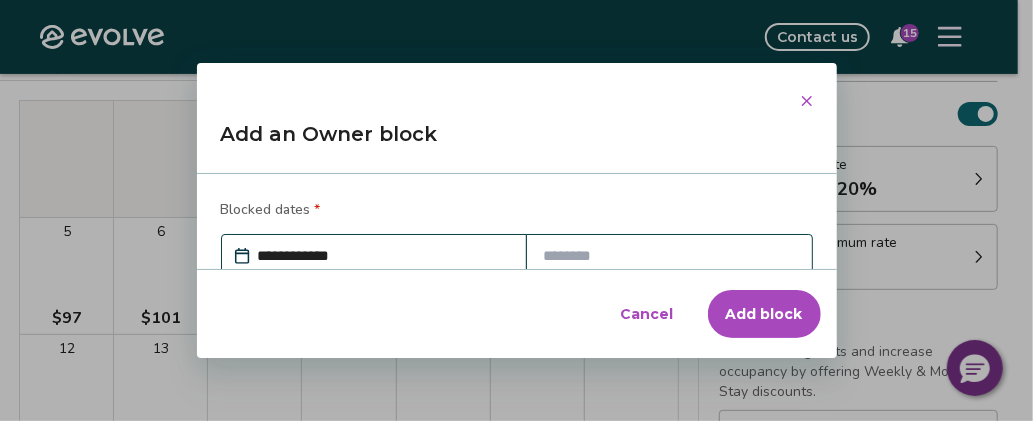 click at bounding box center [669, 256] 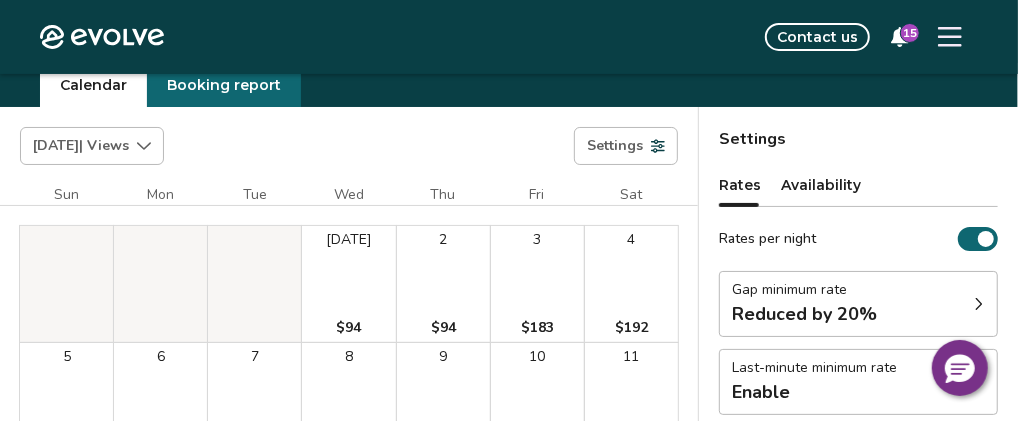 scroll, scrollTop: 0, scrollLeft: 0, axis: both 